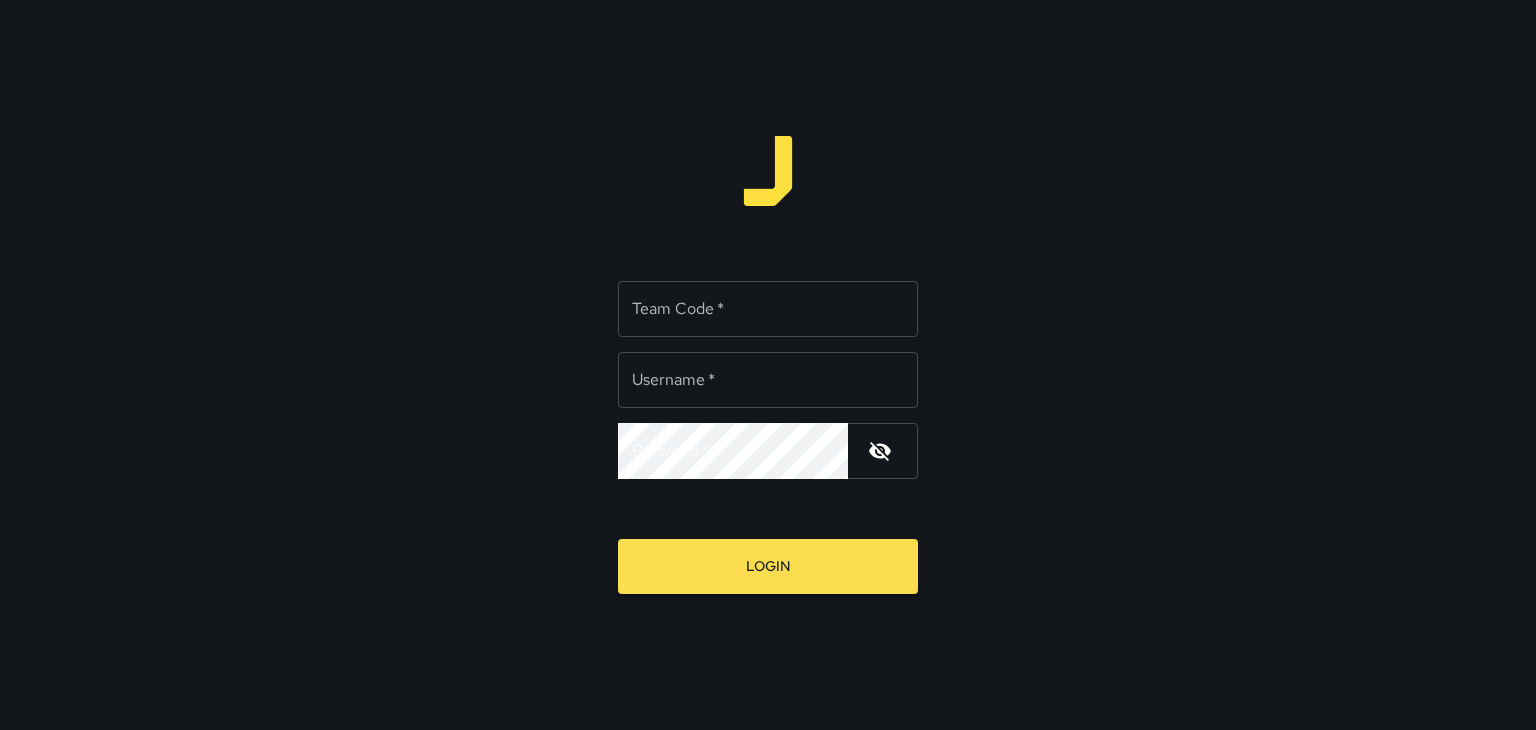 scroll, scrollTop: 0, scrollLeft: 0, axis: both 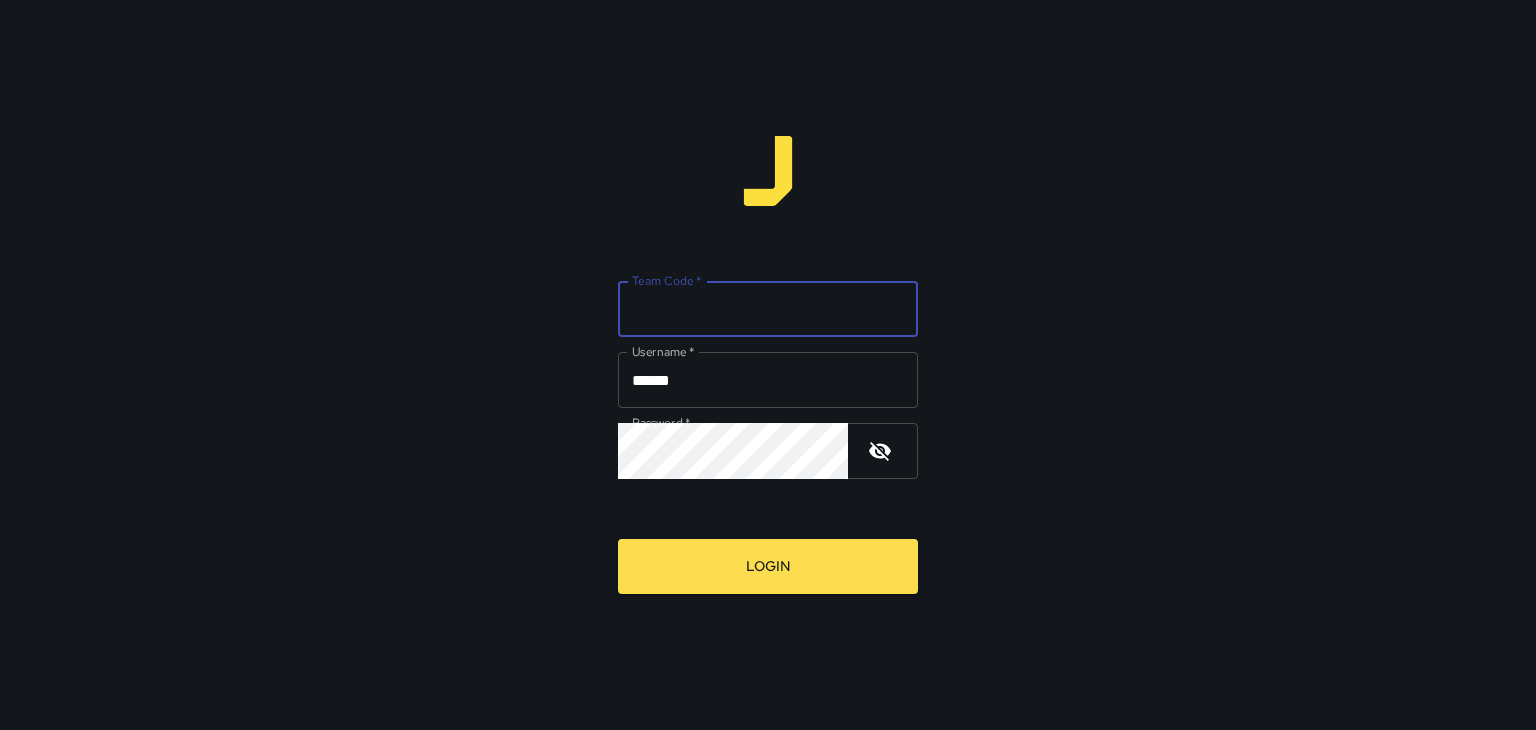 click on "Team Code   *" at bounding box center [768, 309] 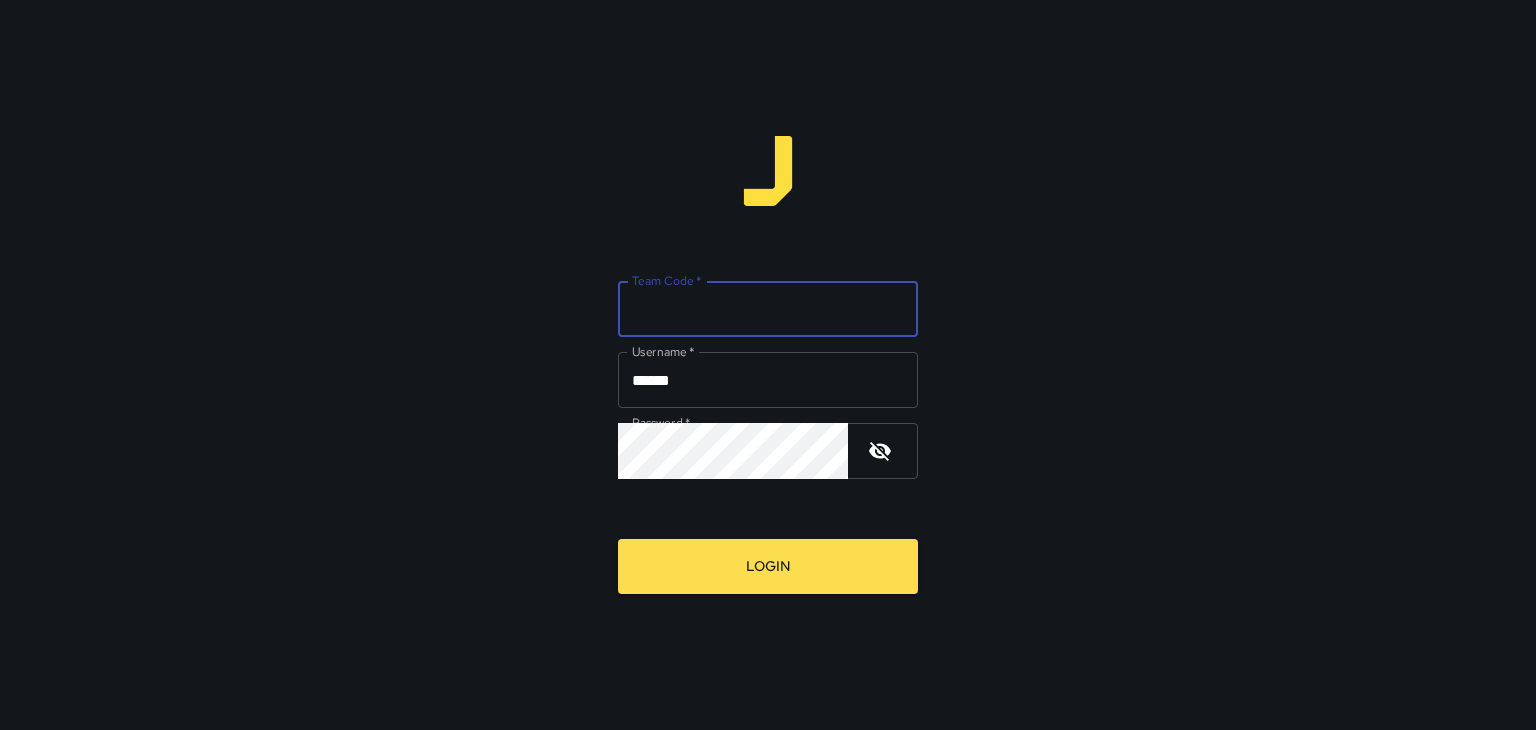 type on "*****" 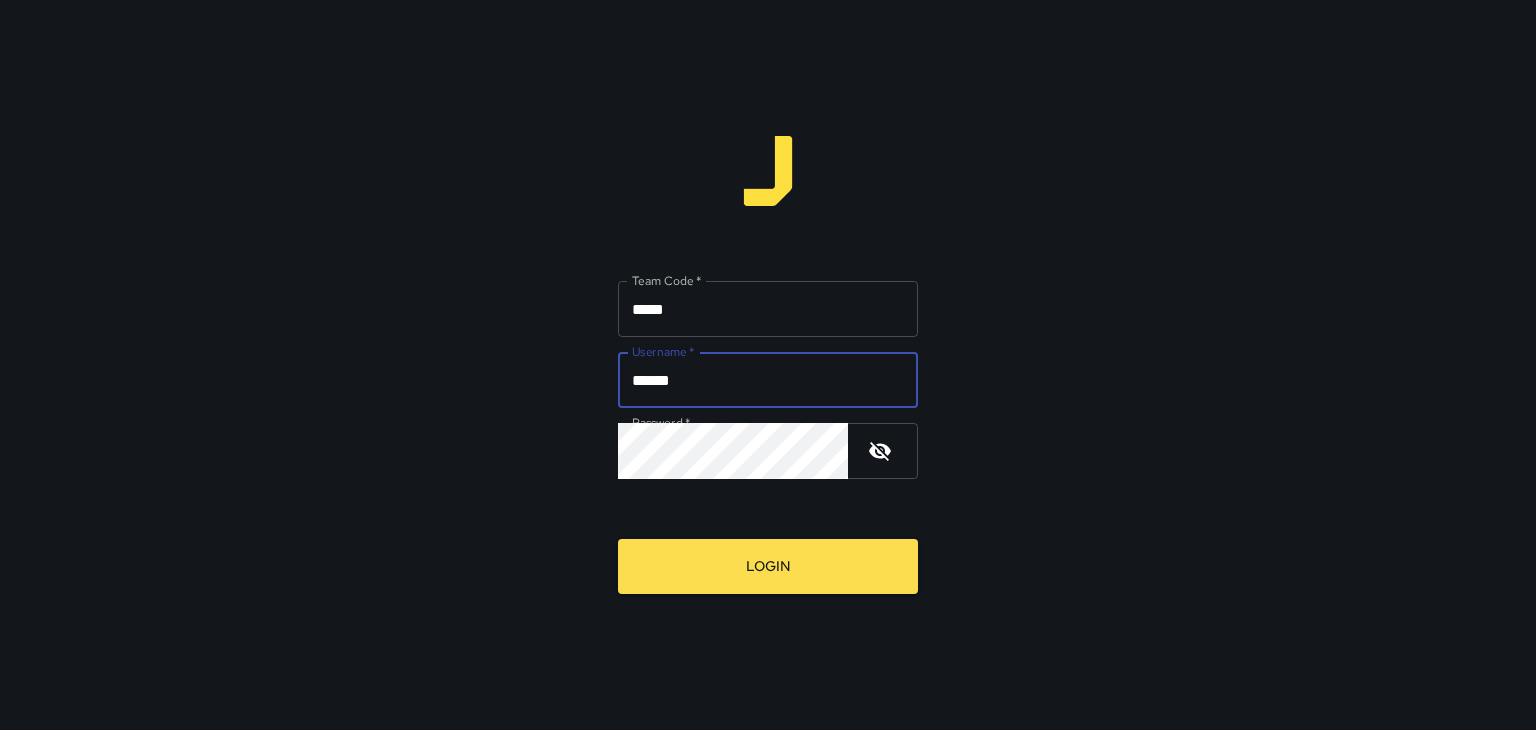 click on "******" at bounding box center (768, 380) 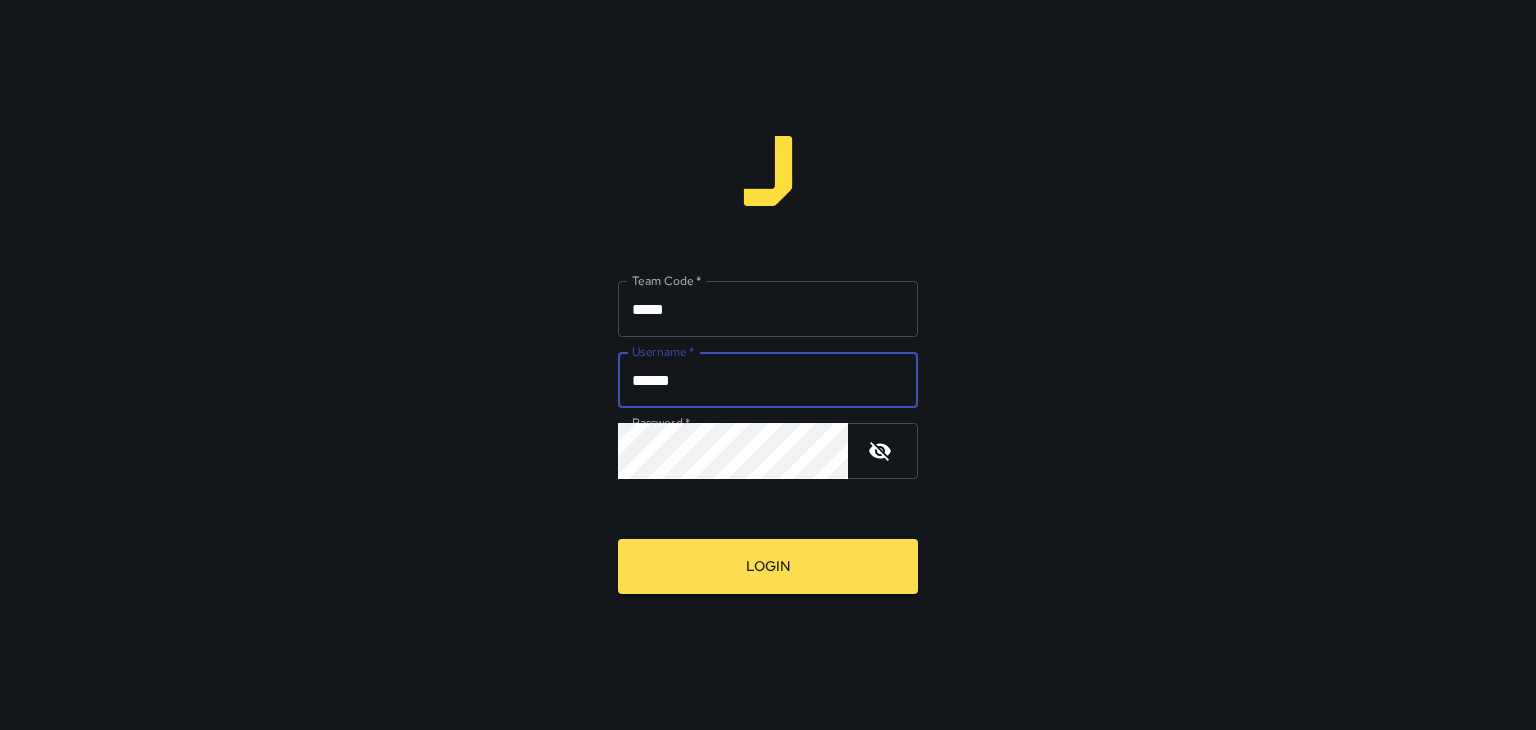drag, startPoint x: 709, startPoint y: 377, endPoint x: 549, endPoint y: 377, distance: 160 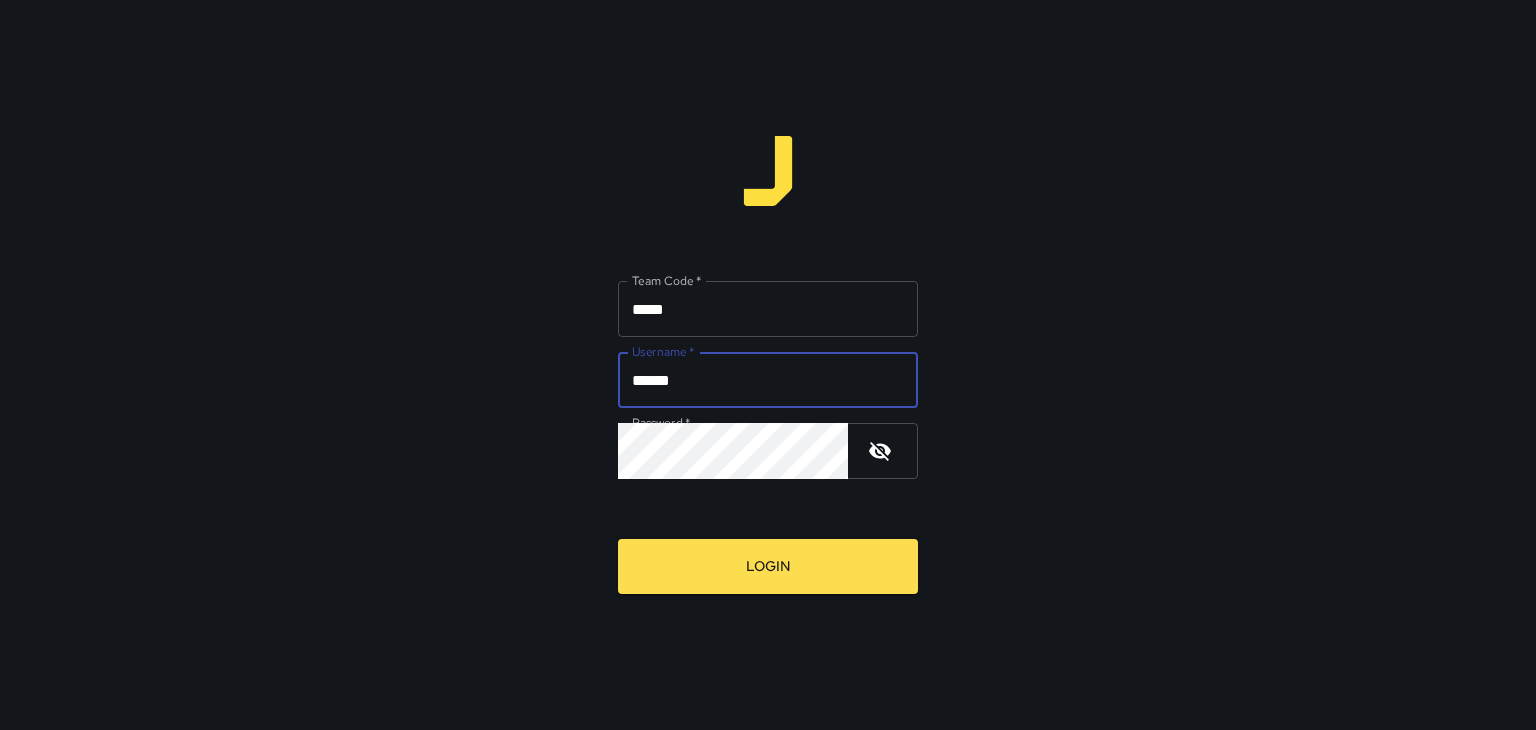 type on "******" 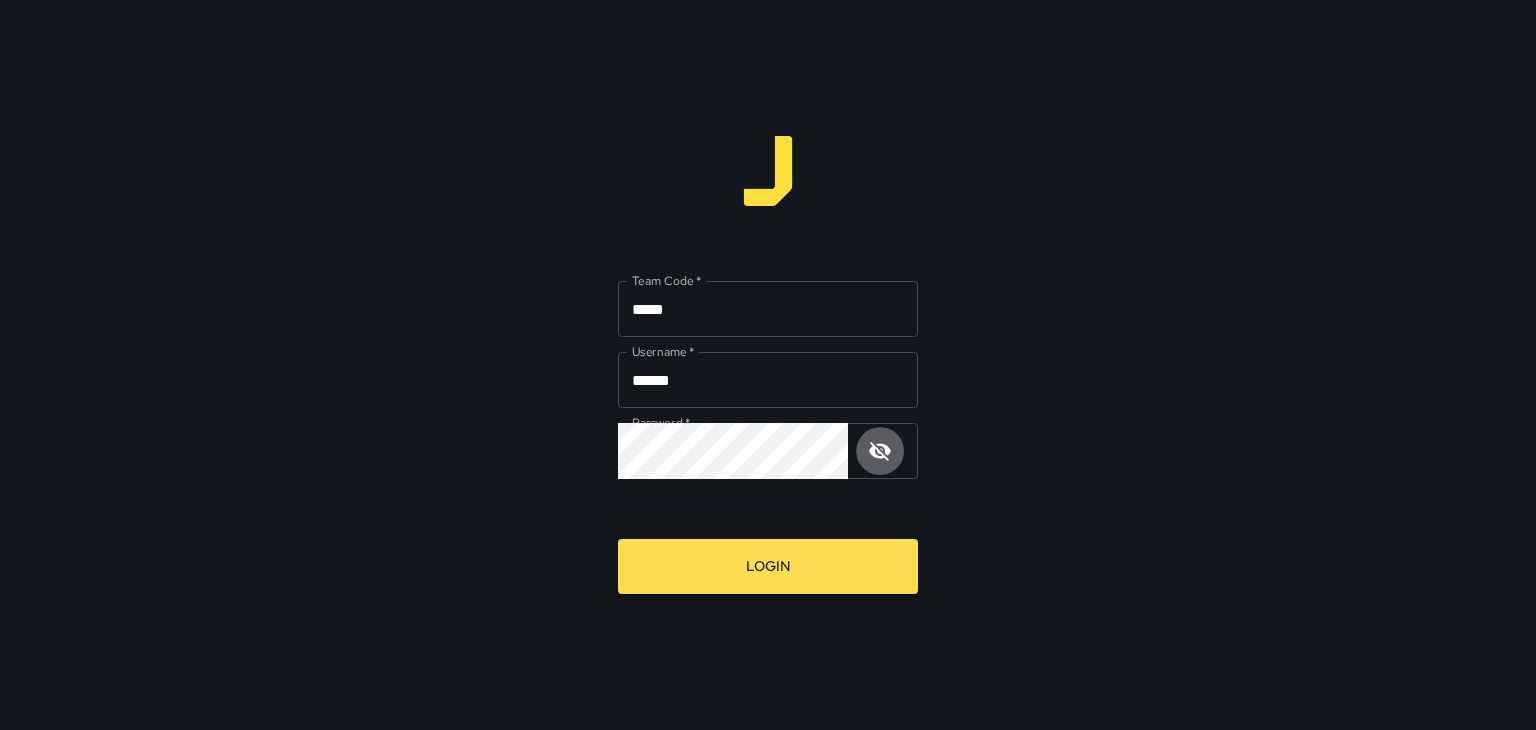 click 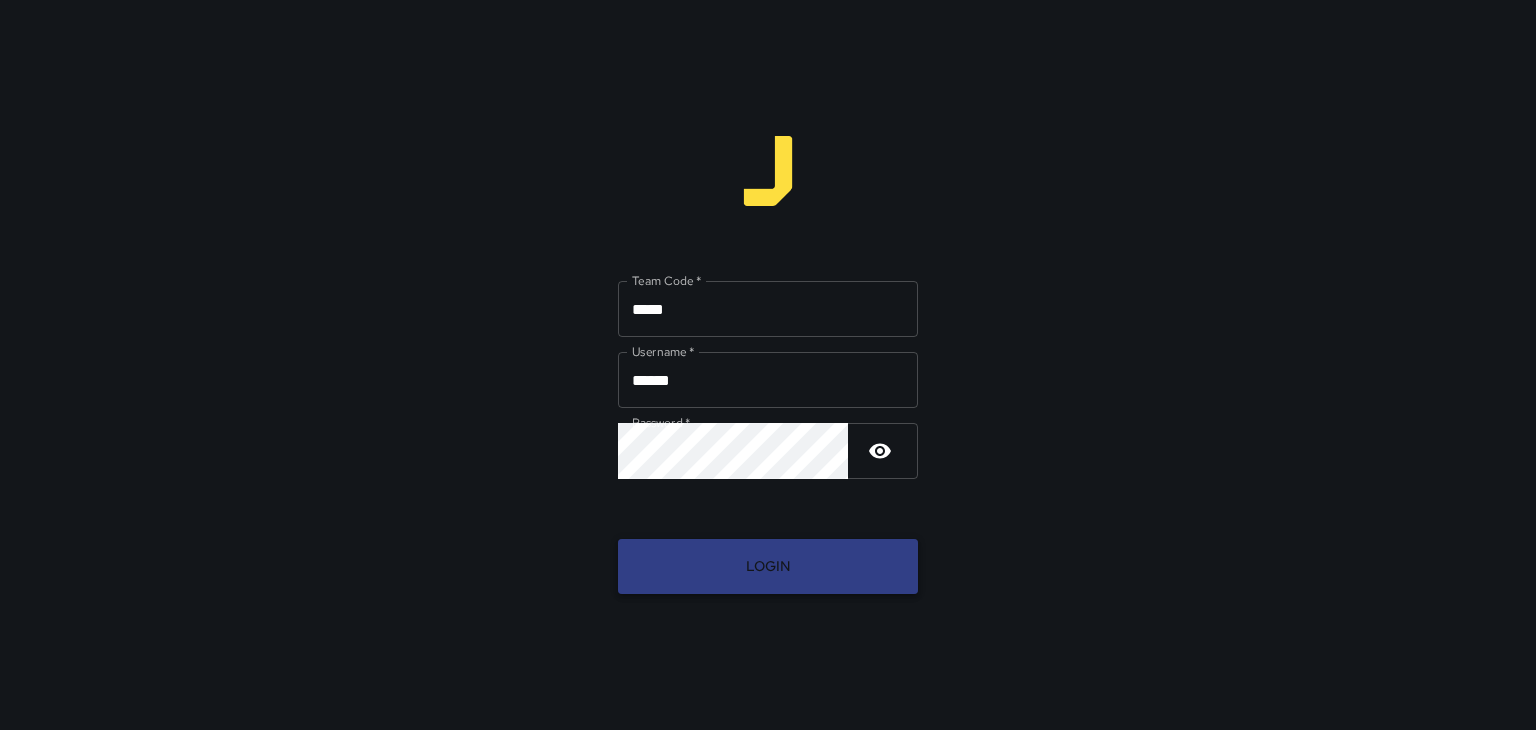click on "Login" at bounding box center (768, 566) 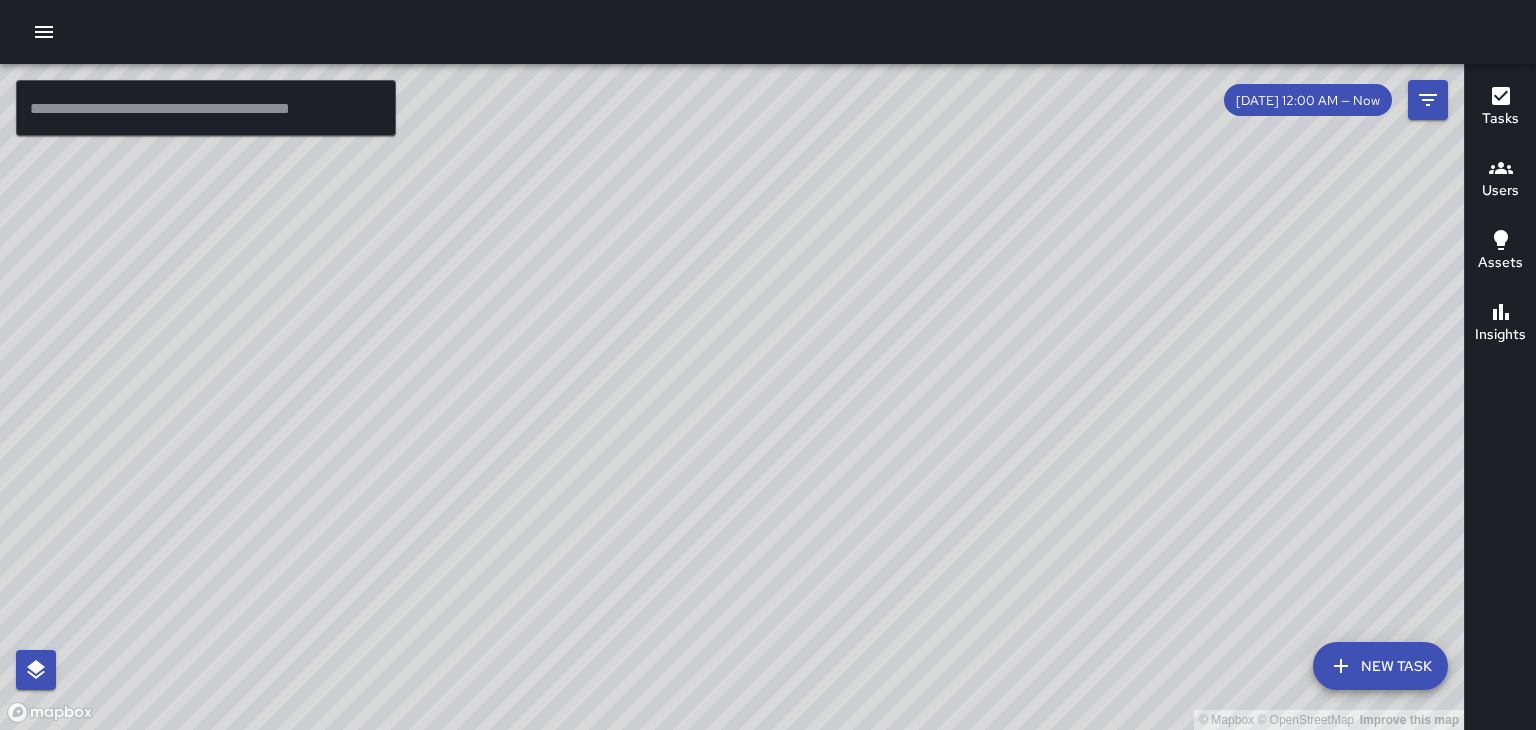 click on "© Mapbox   © OpenStreetMap   Improve this map" at bounding box center (732, 397) 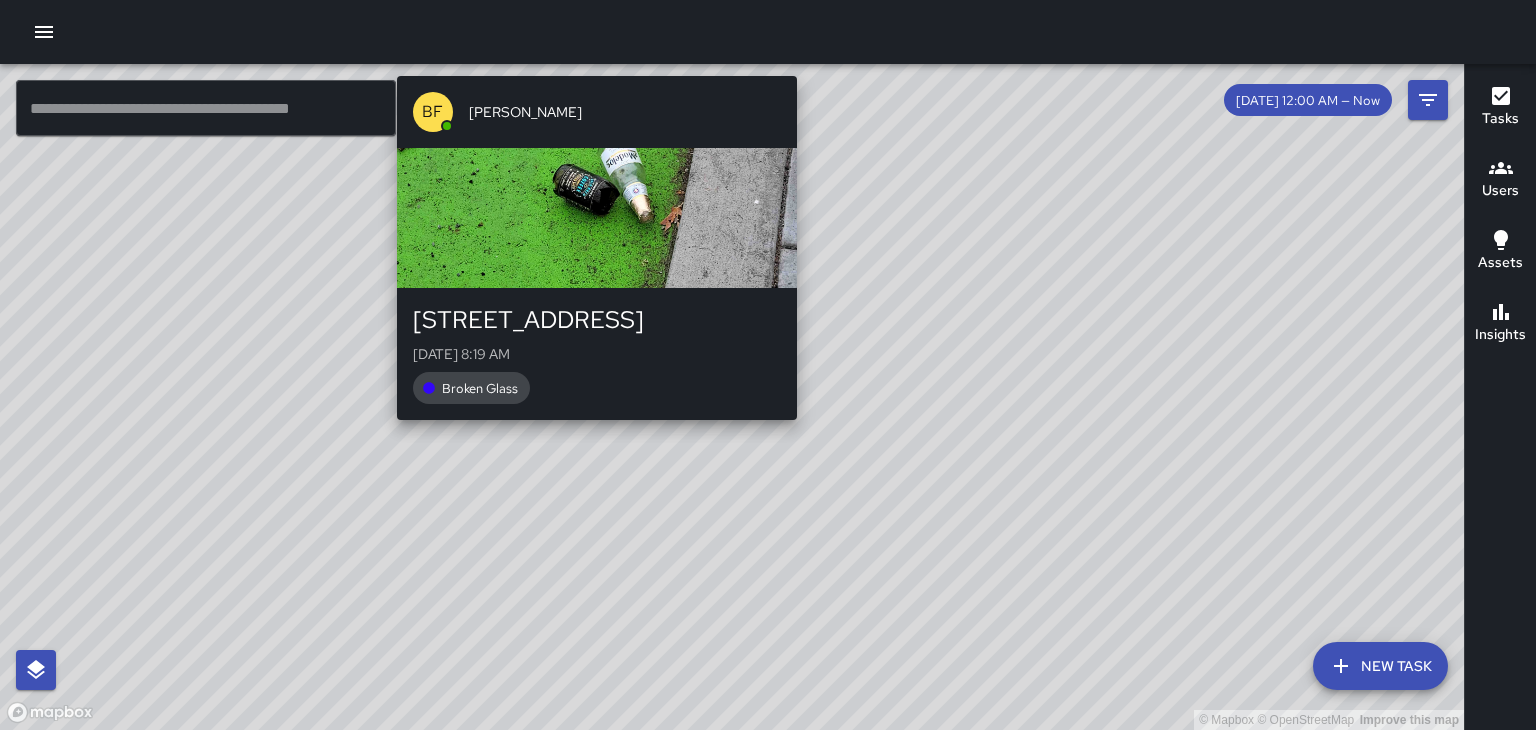 click on "© Mapbox   © OpenStreetMap   Improve this map BF [PERSON_NAME] [STREET_ADDRESS][PERSON_NAME][DATE] 8:19 AM Broken Glass" at bounding box center (732, 397) 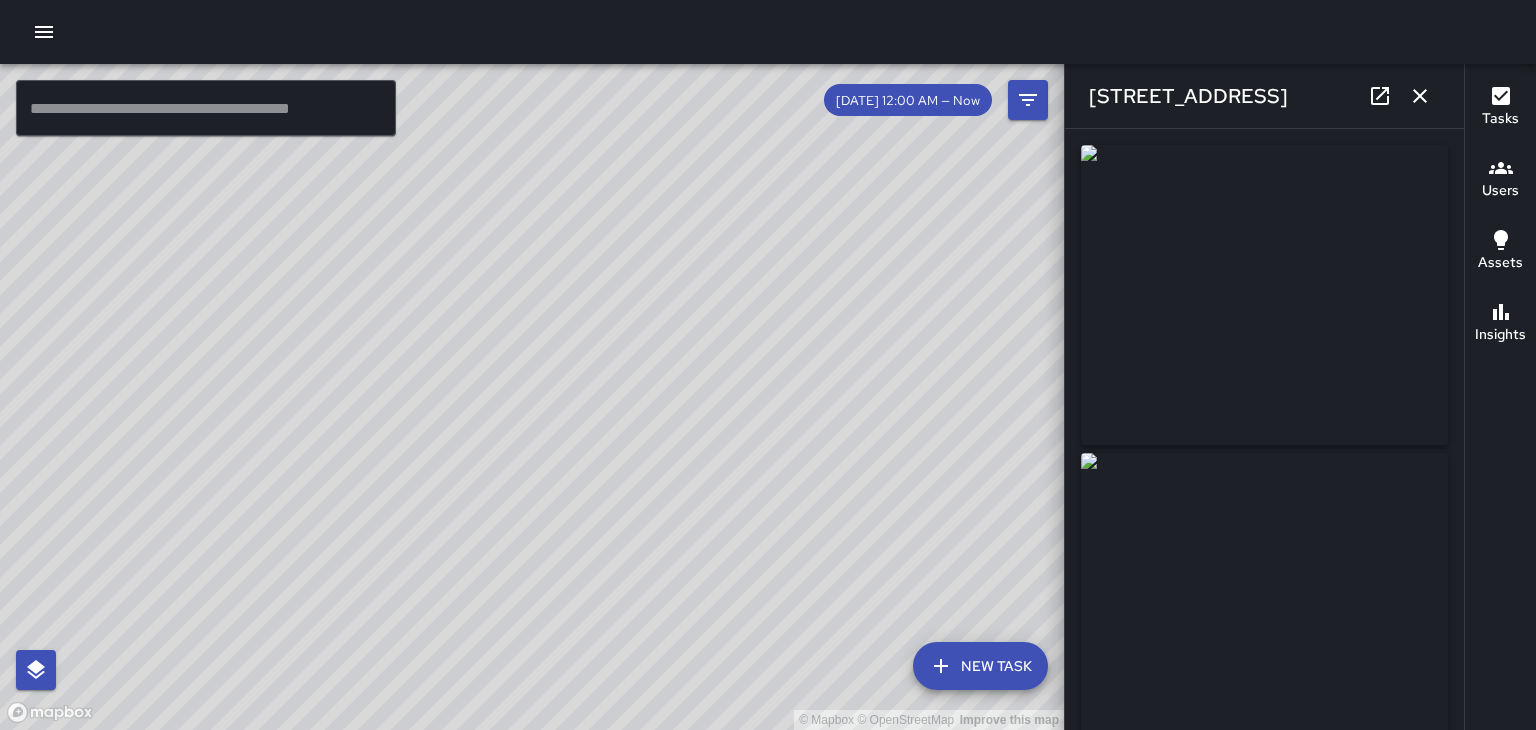 type on "**********" 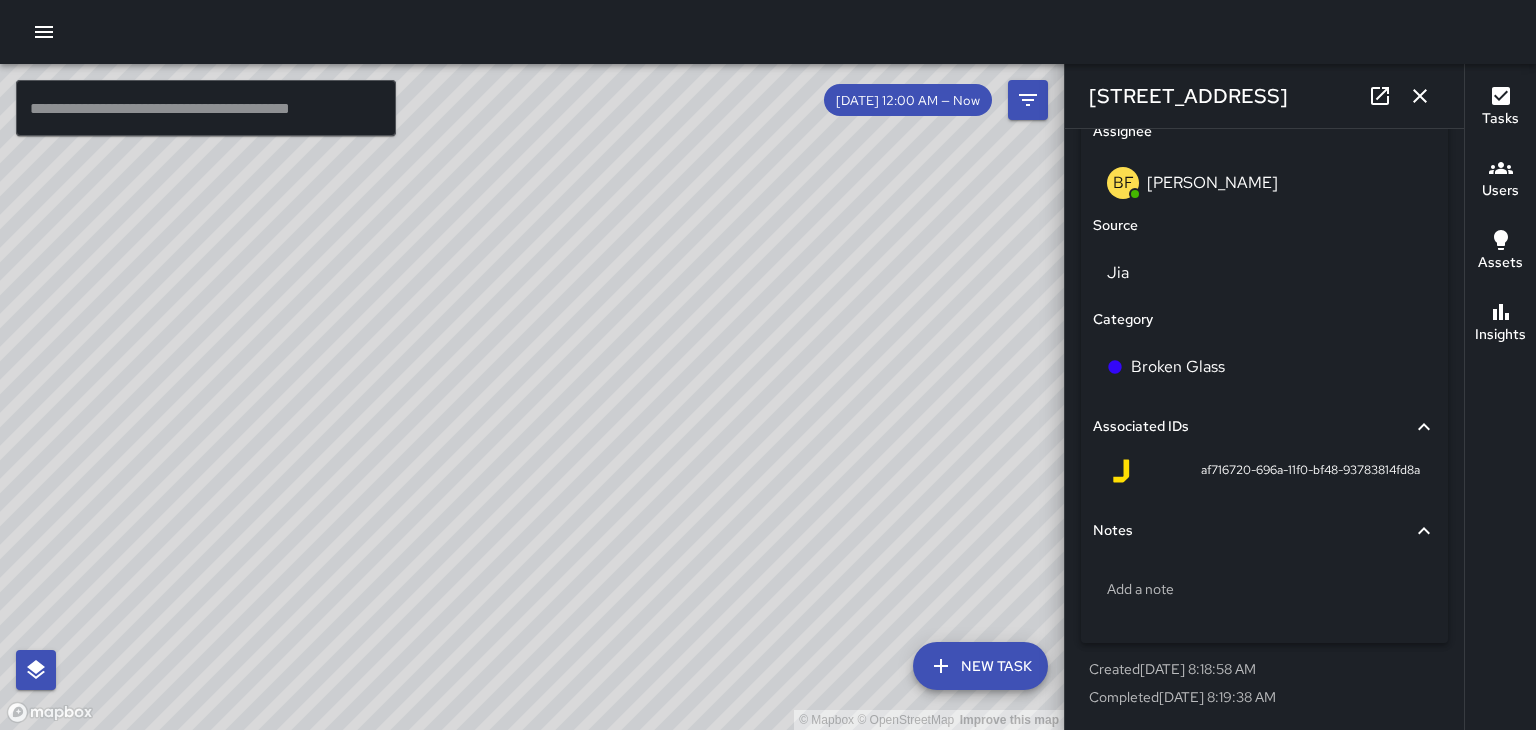 scroll, scrollTop: 0, scrollLeft: 0, axis: both 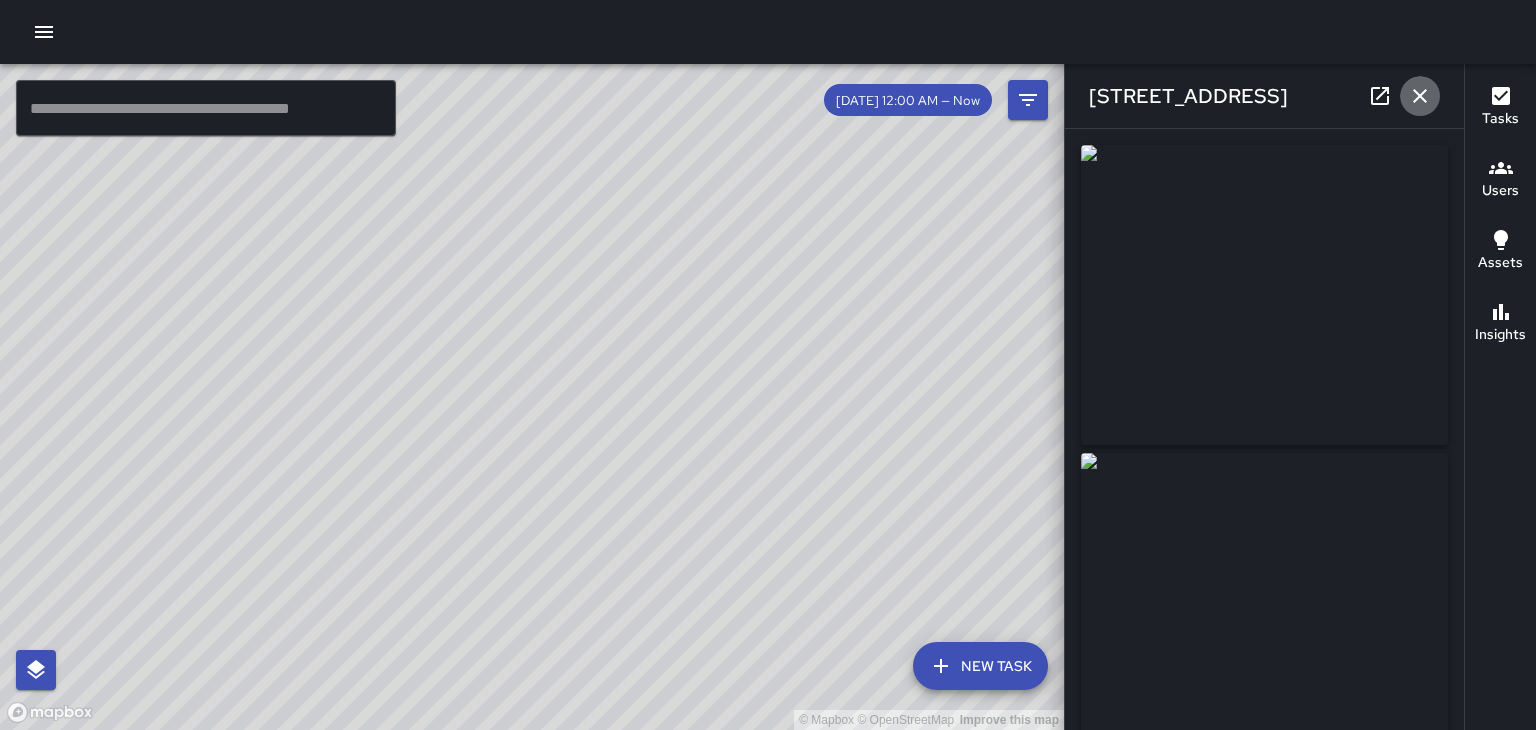 click 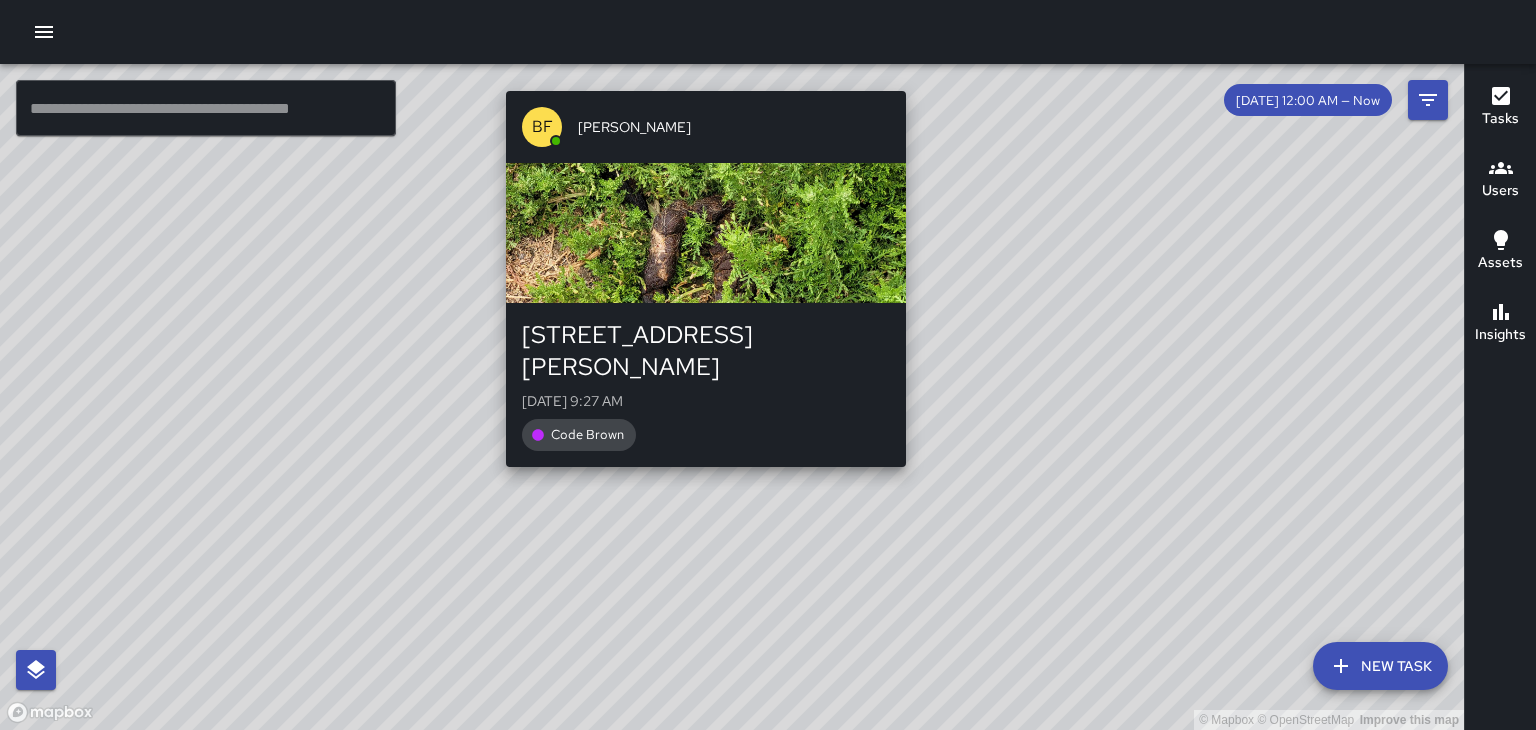 click on "© Mapbox   © OpenStreetMap   Improve this map BF [PERSON_NAME] [STREET_ADDRESS][PERSON_NAME][DATE] 9:27 AM Code Brown" at bounding box center [732, 397] 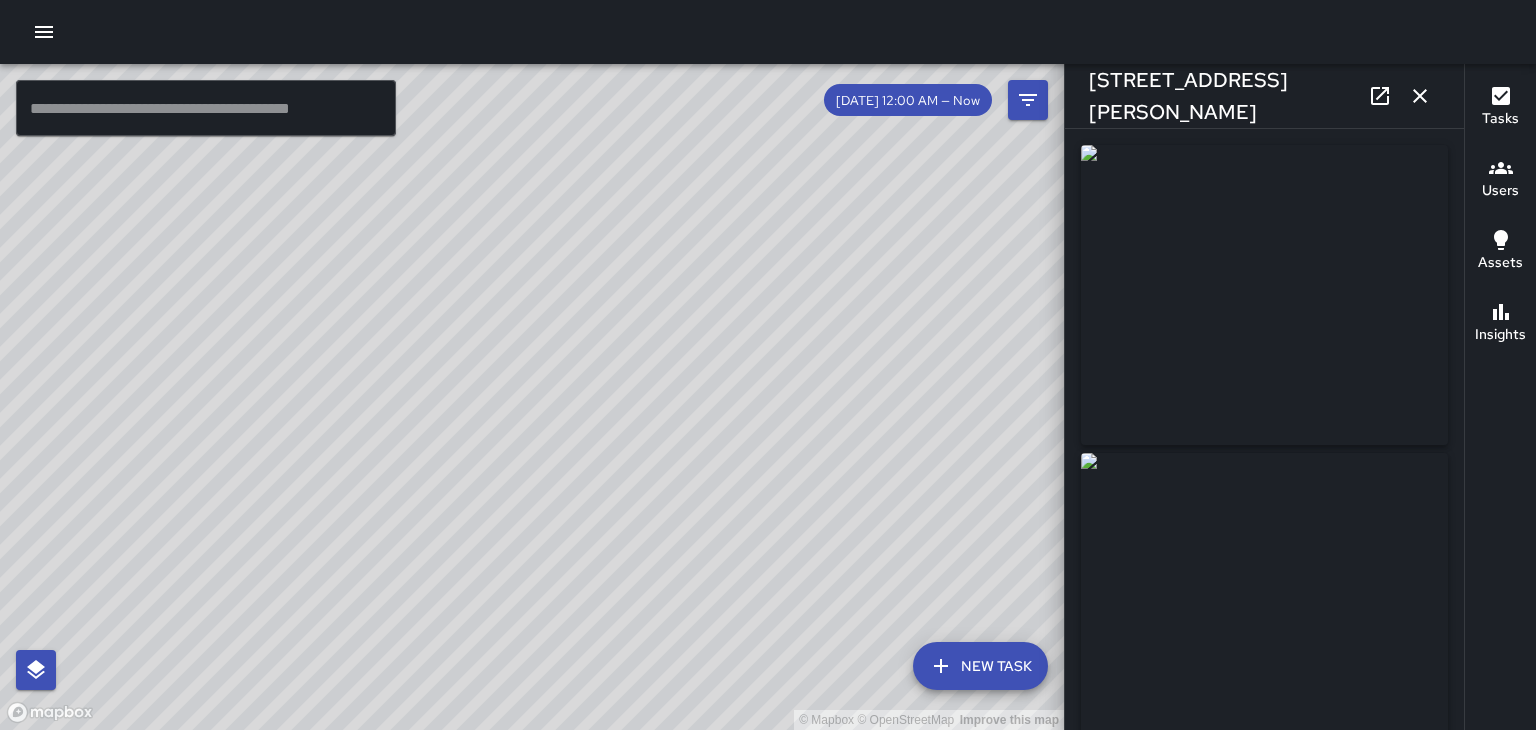 type on "**********" 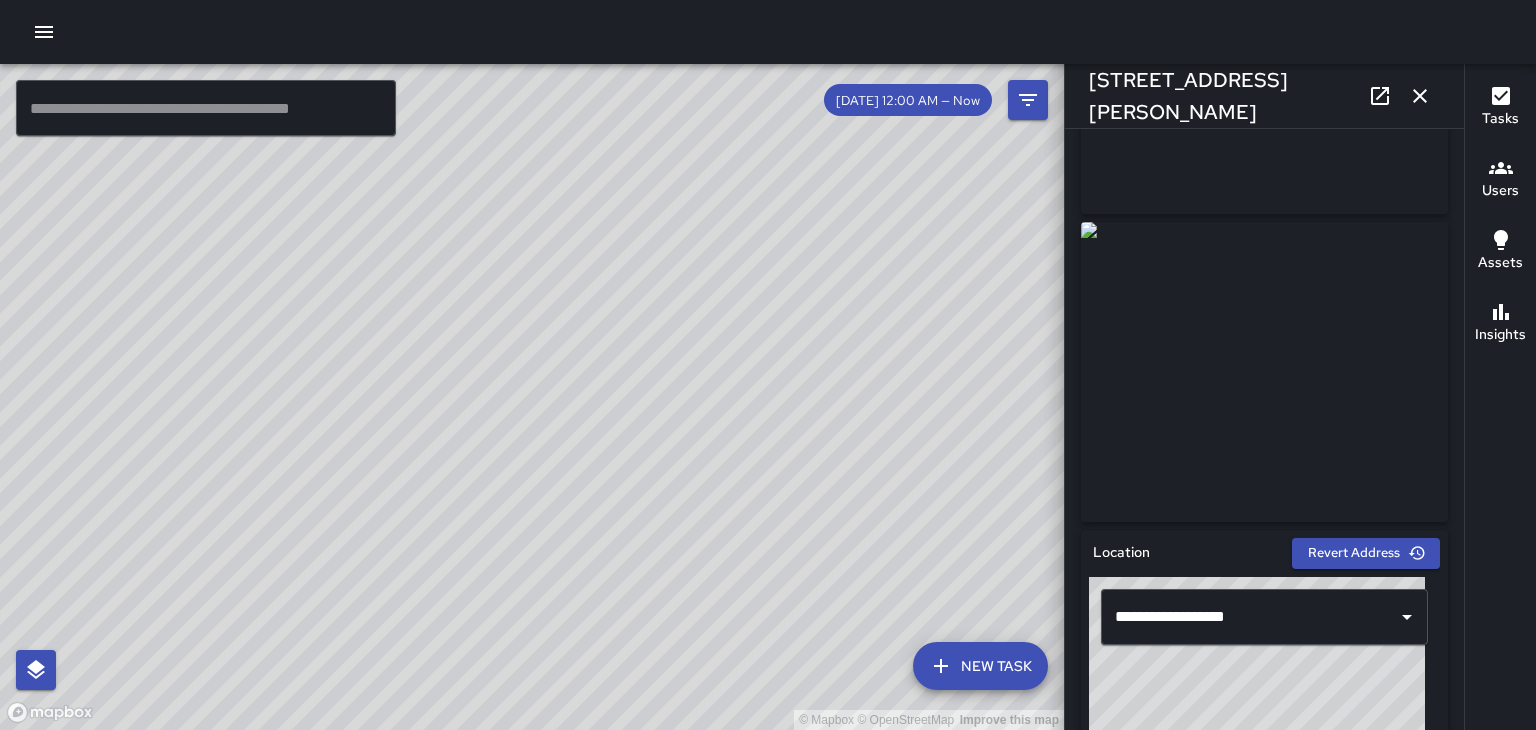 scroll, scrollTop: 0, scrollLeft: 0, axis: both 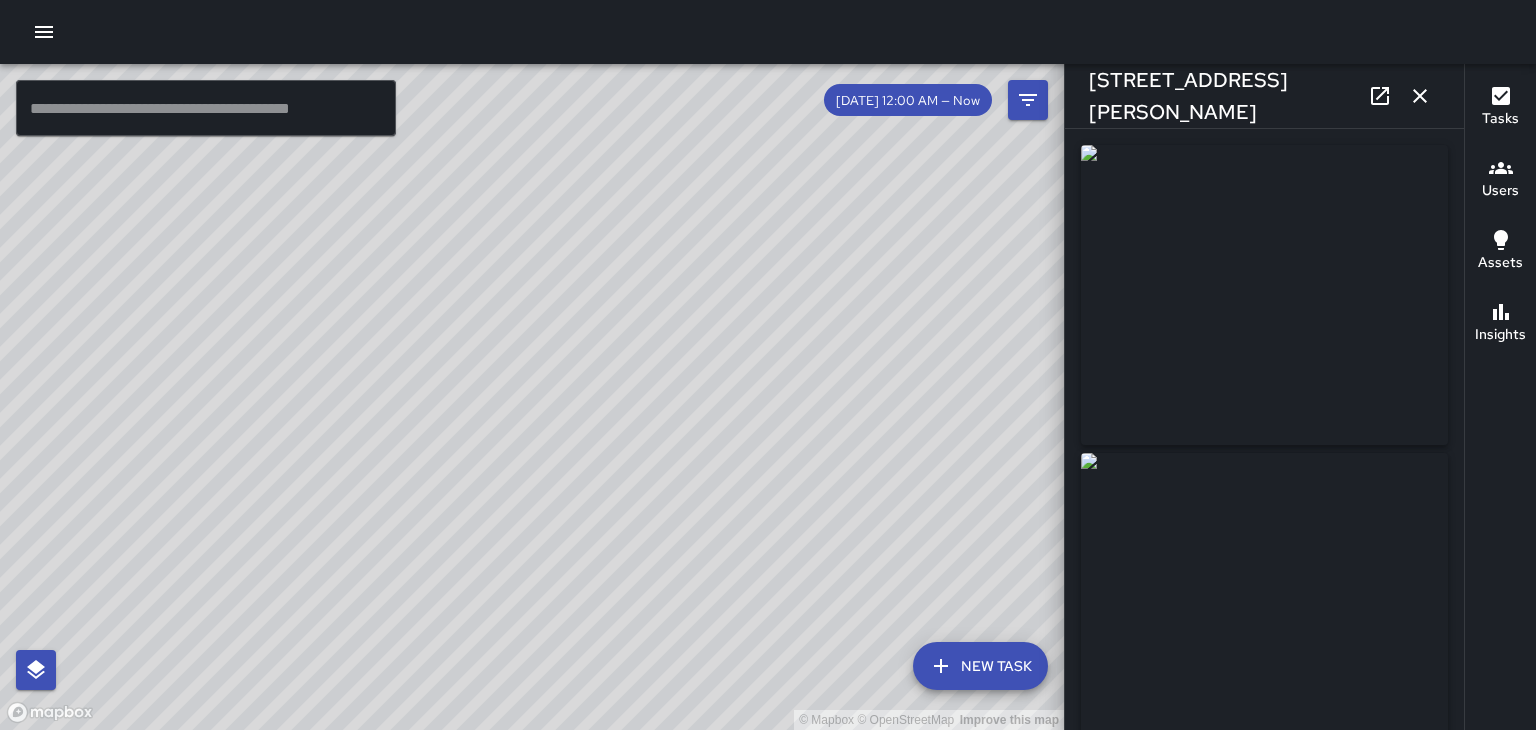click on "© Mapbox   © OpenStreetMap   Improve this map" at bounding box center (532, 397) 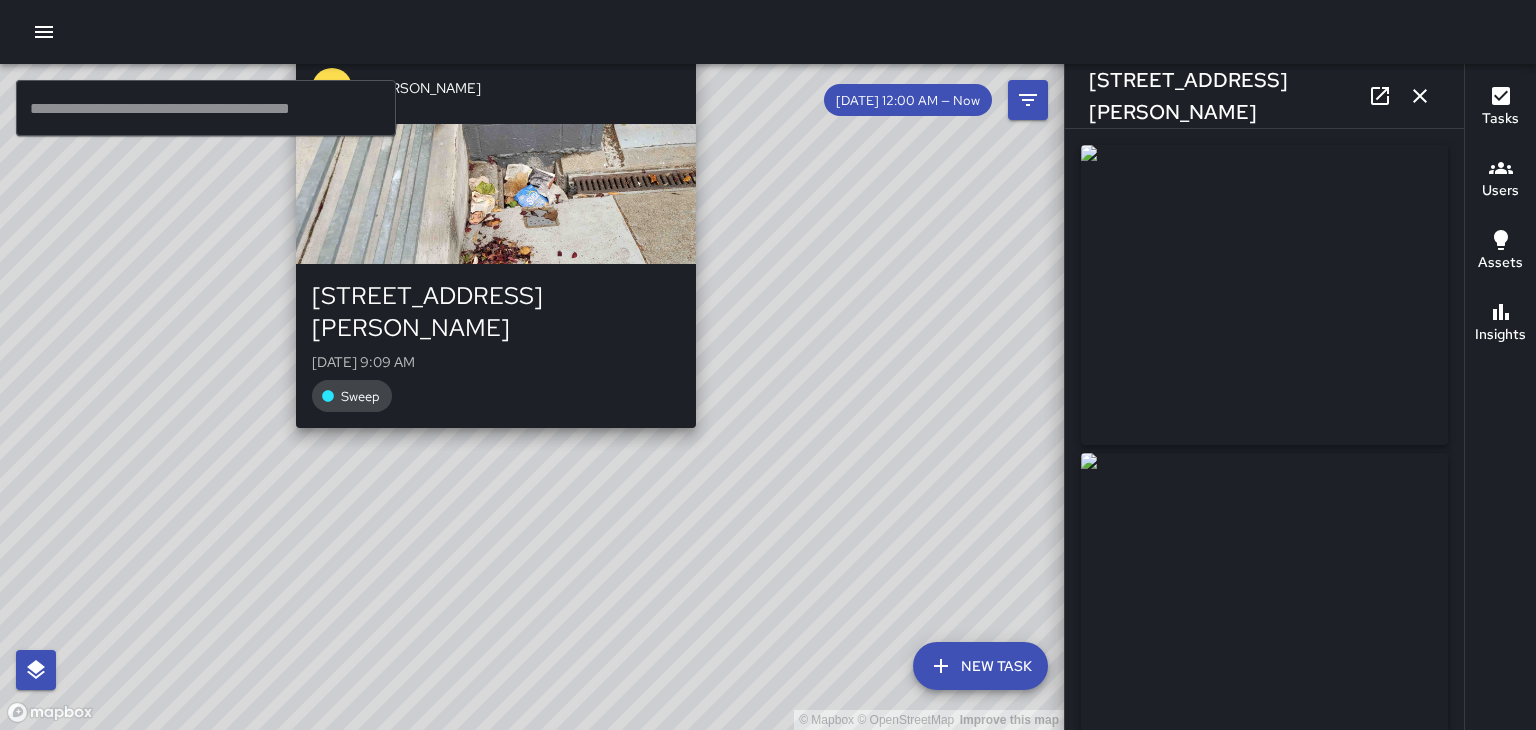 click on "© Mapbox   © OpenStreetMap   Improve this map BF [PERSON_NAME] [STREET_ADDRESS][PERSON_NAME][DATE] 9:09 AM Sweep" at bounding box center [532, 397] 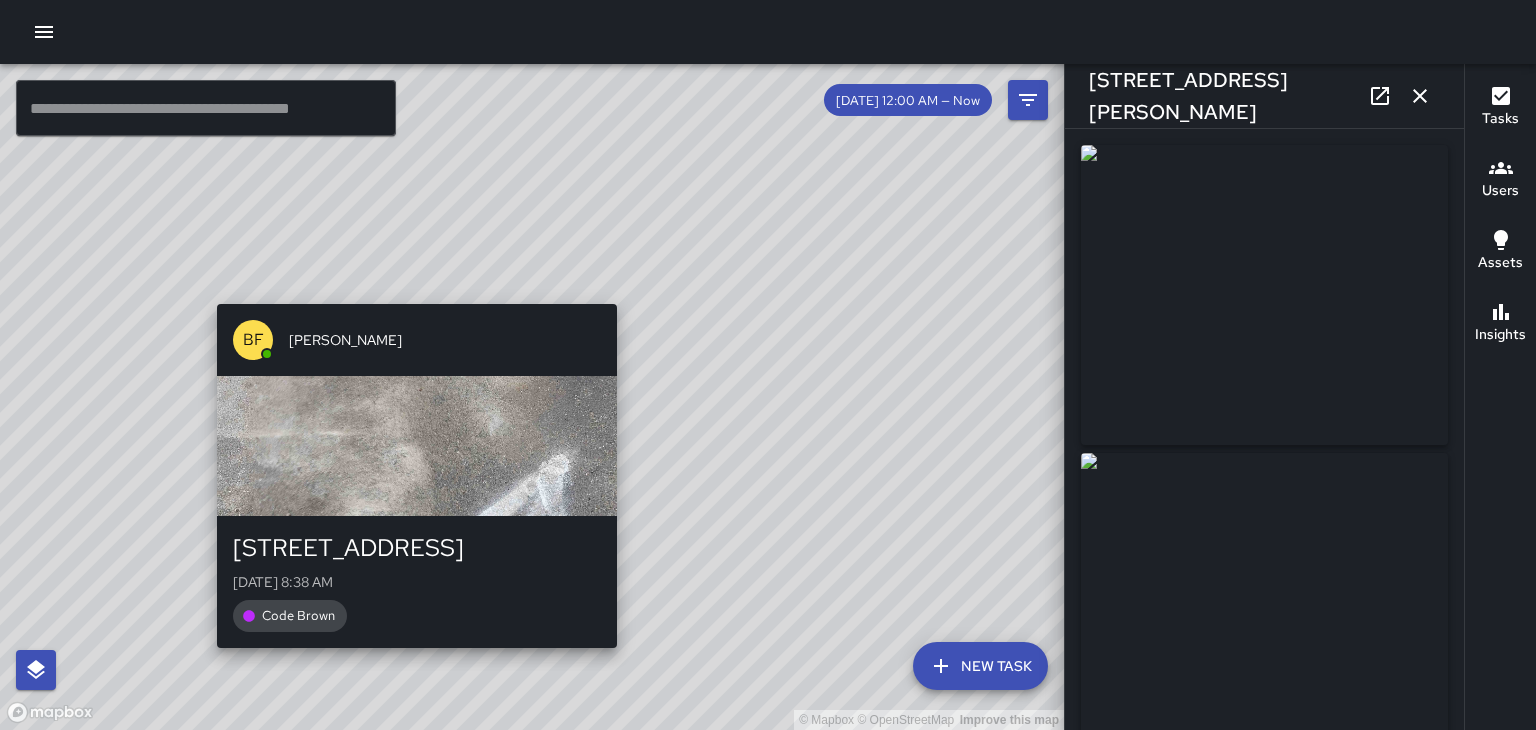 click on "© Mapbox   © OpenStreetMap   Improve this map BF [PERSON_NAME] [STREET_ADDRESS][GEOGRAPHIC_DATA][PERSON_NAME][DATE] 8:38 AM Code Brown" at bounding box center [532, 397] 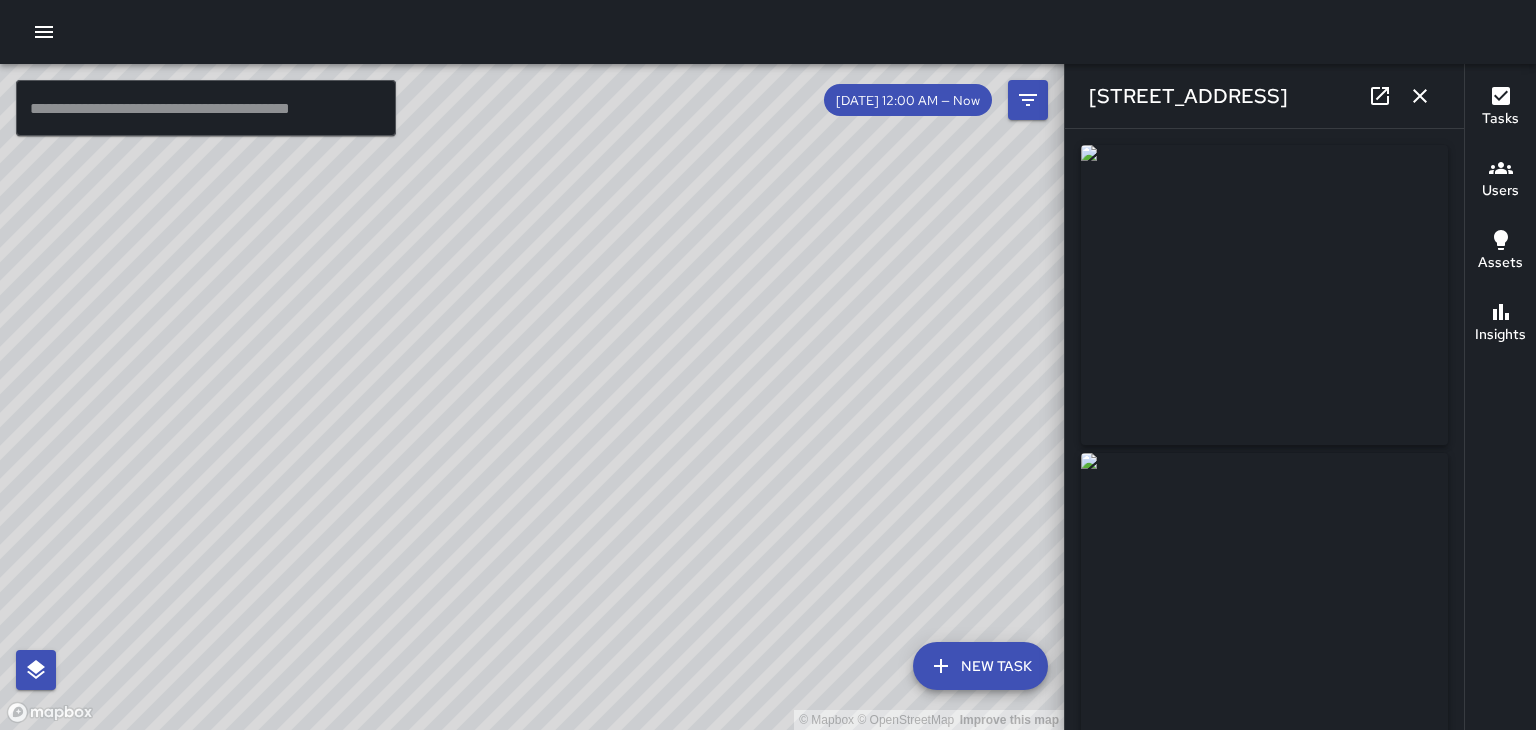 click on "© Mapbox   © OpenStreetMap   Improve this map" at bounding box center (532, 397) 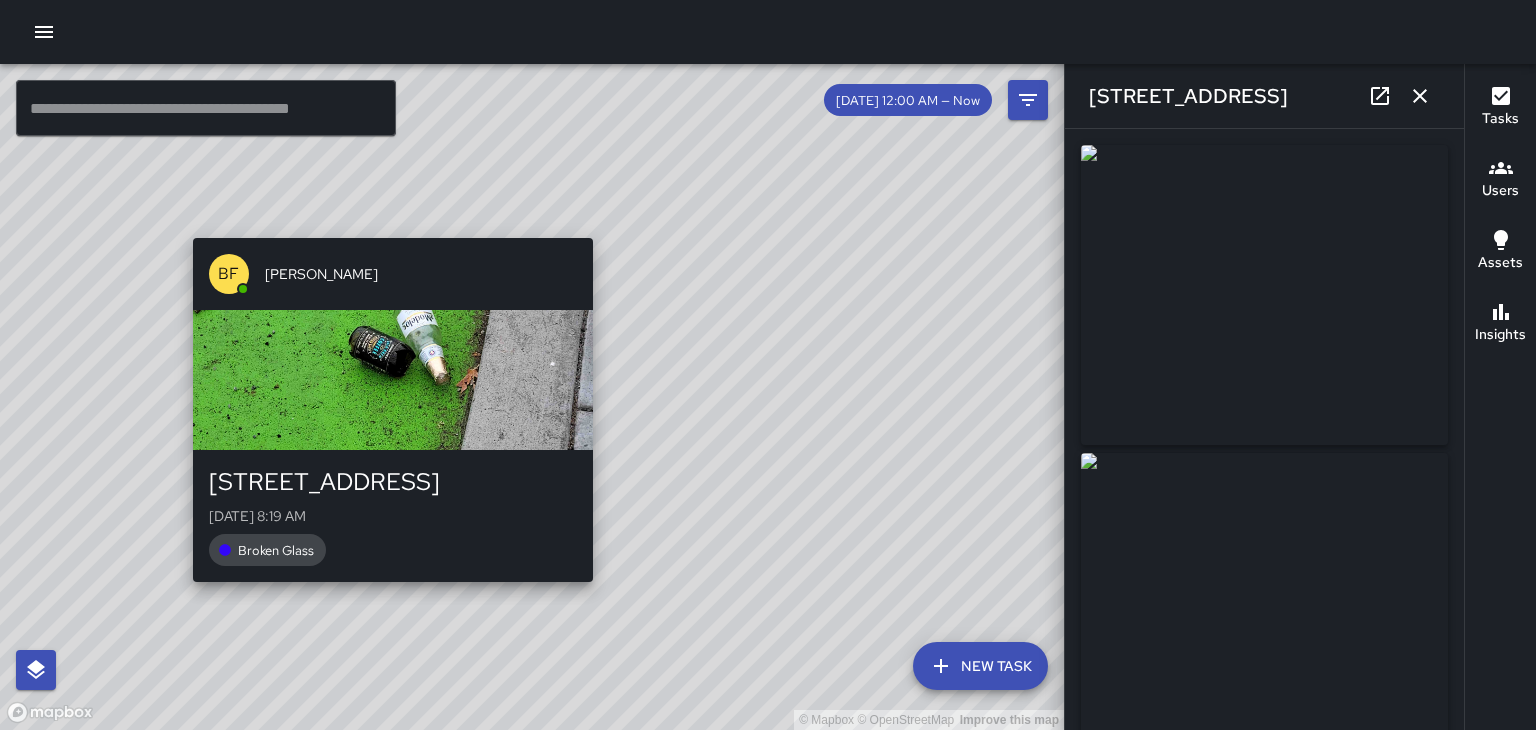 click on "© Mapbox   © OpenStreetMap   Improve this map BF [PERSON_NAME] [STREET_ADDRESS][PERSON_NAME][DATE] 8:19 AM Broken Glass" at bounding box center (532, 397) 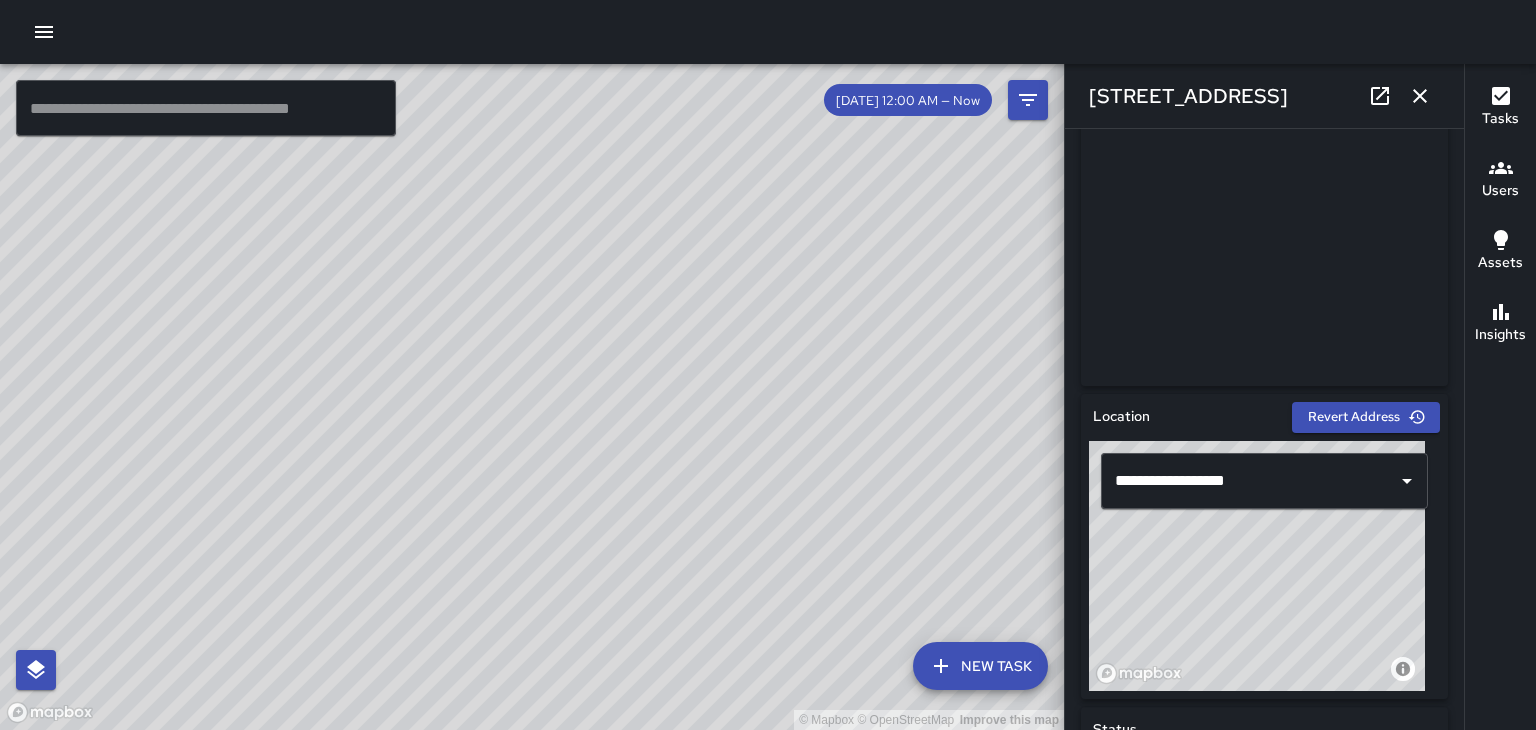 scroll, scrollTop: 0, scrollLeft: 0, axis: both 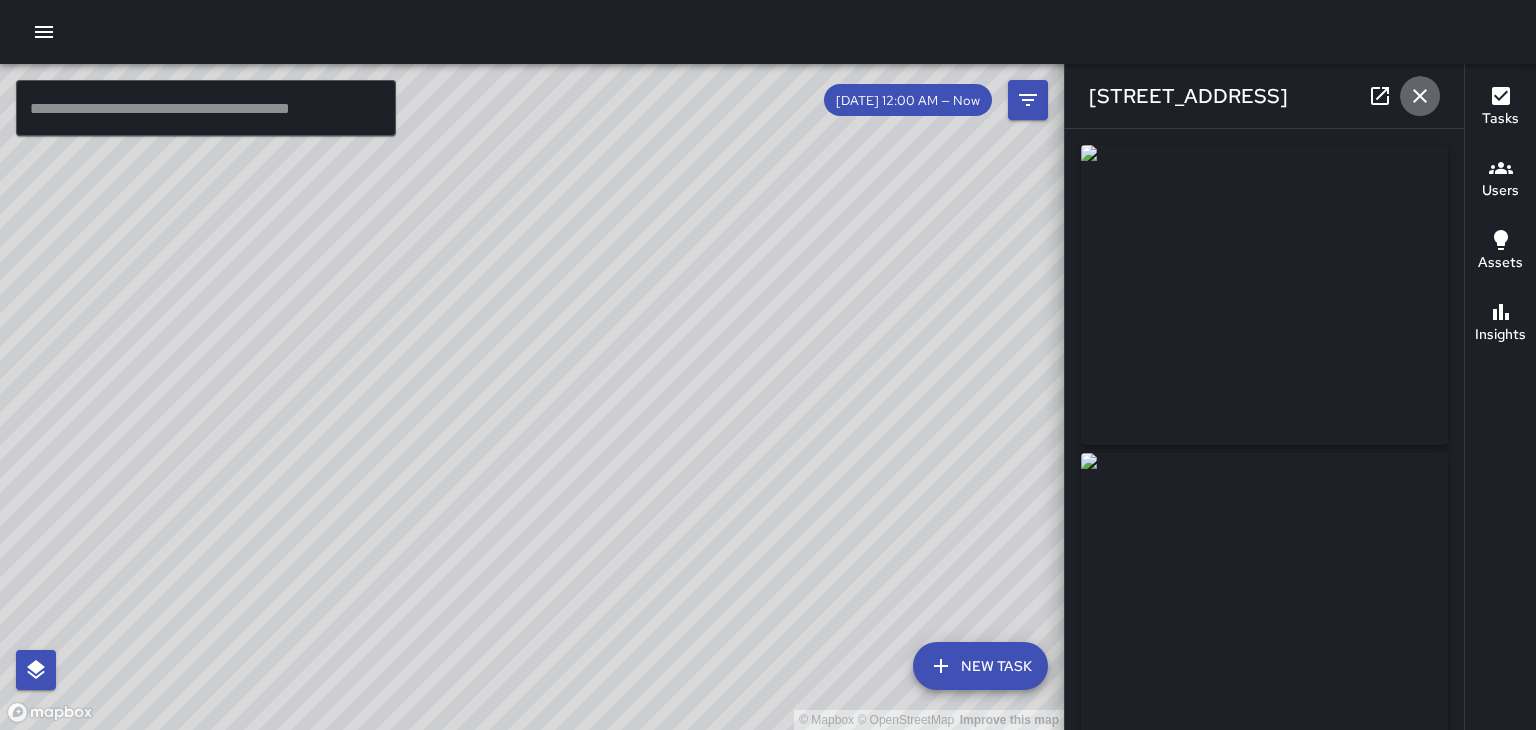 click 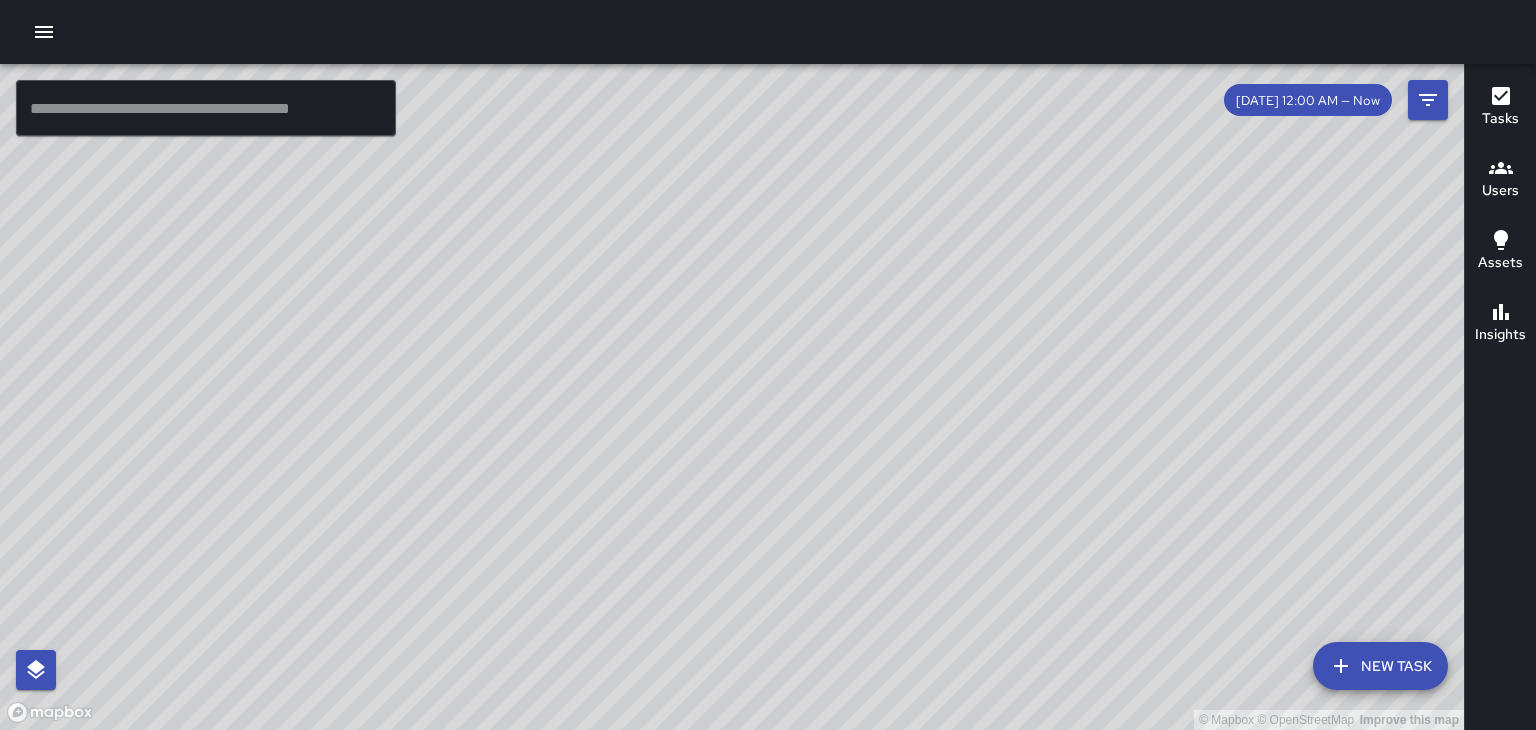 drag, startPoint x: 721, startPoint y: 372, endPoint x: 548, endPoint y: 632, distance: 312.29633 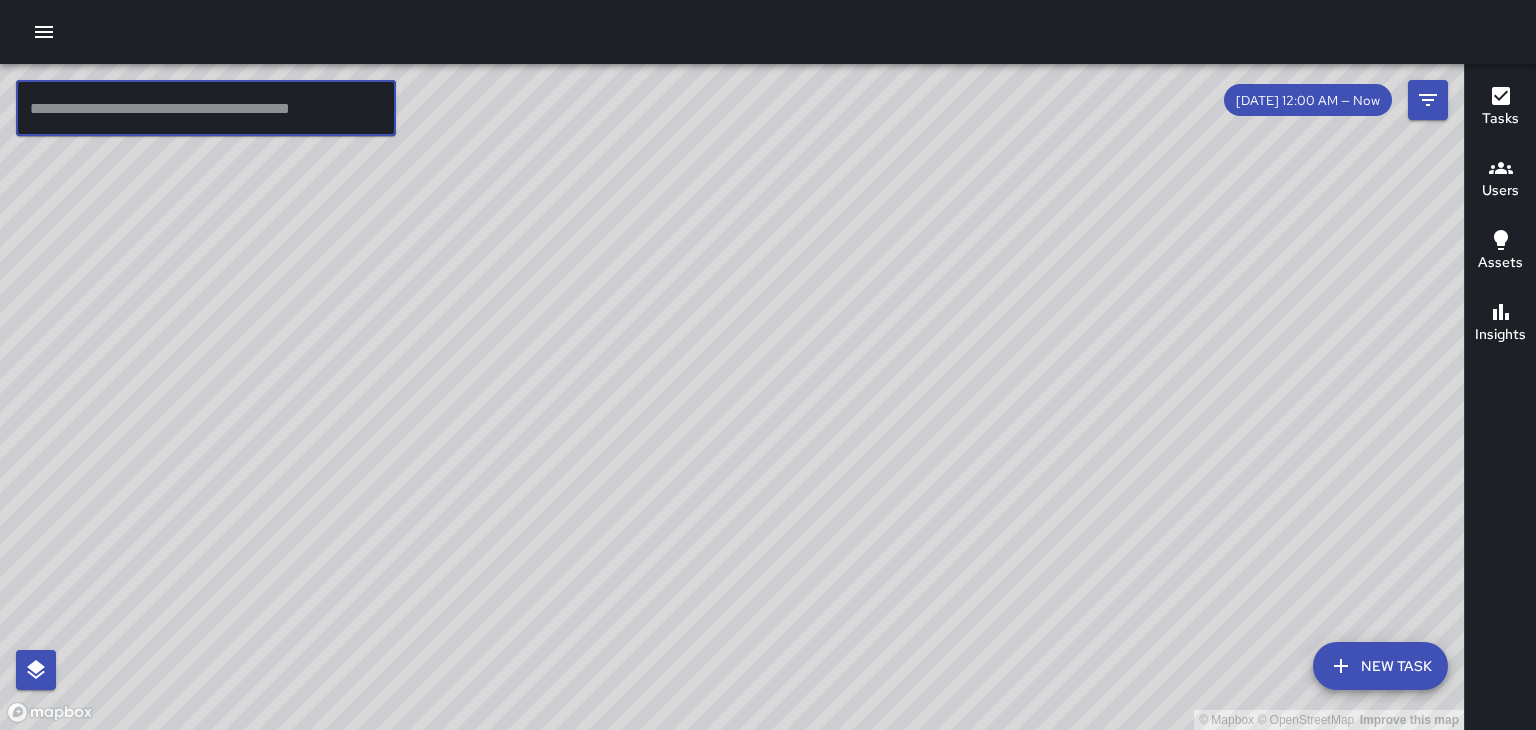 click at bounding box center (206, 108) 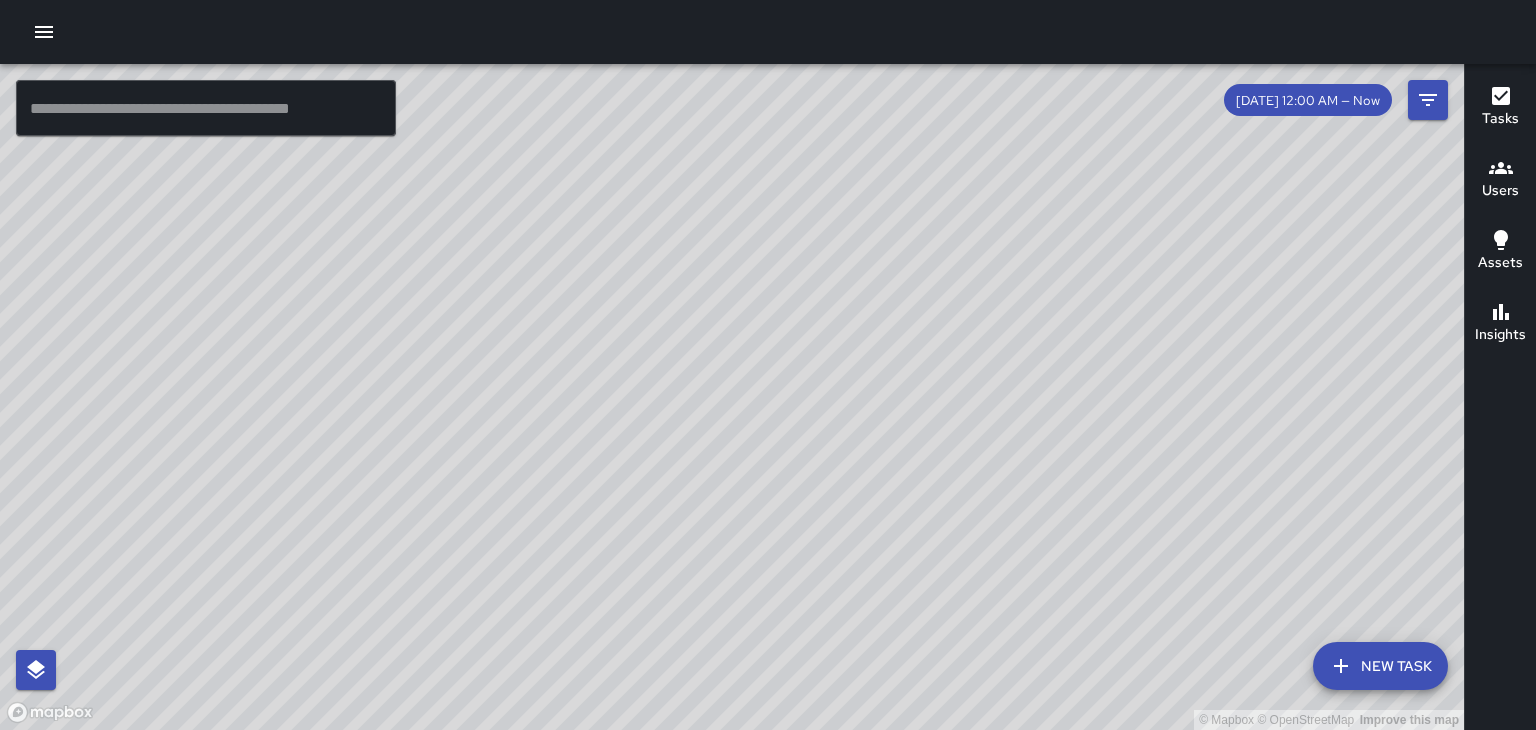 drag, startPoint x: 929, startPoint y: 333, endPoint x: 930, endPoint y: 639, distance: 306.00165 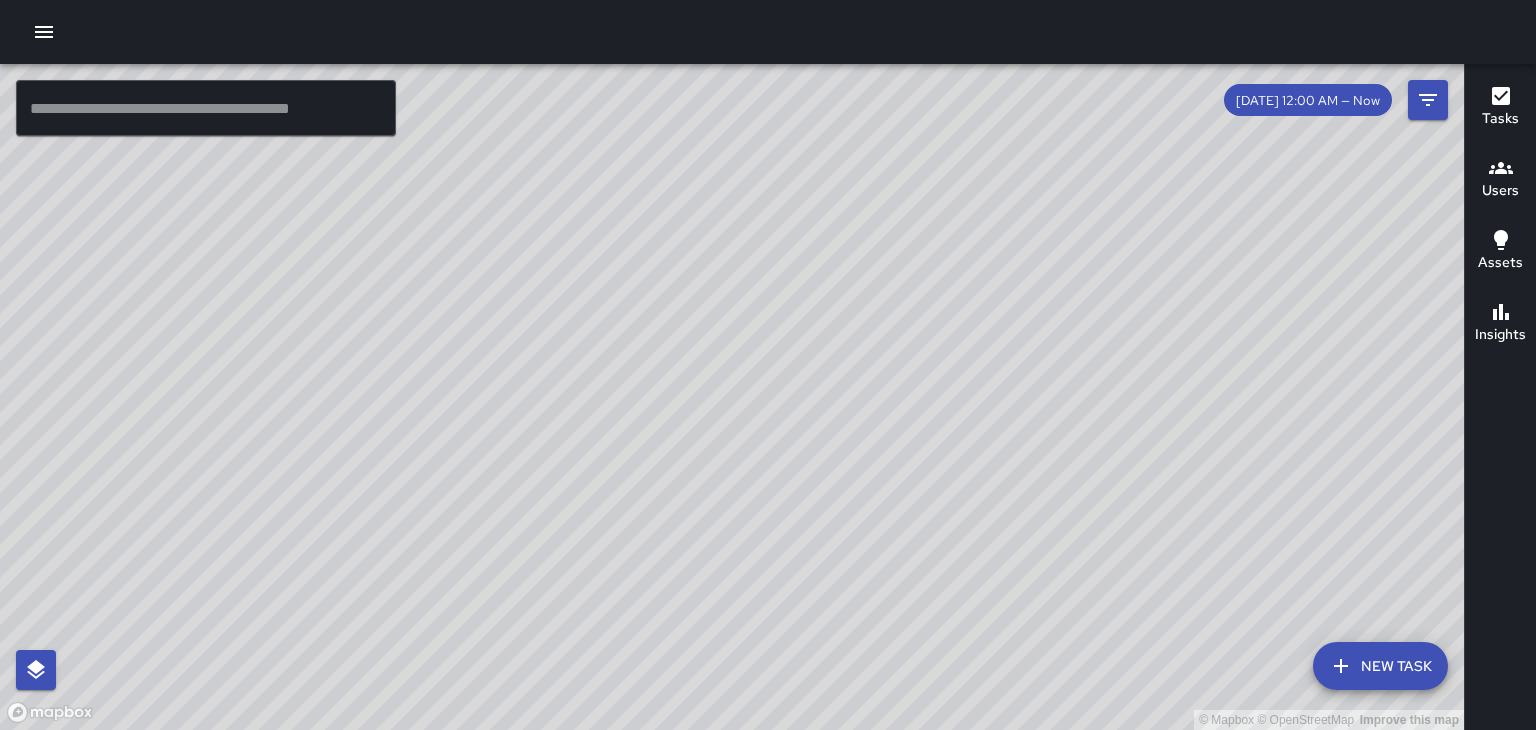drag, startPoint x: 781, startPoint y: 385, endPoint x: 906, endPoint y: 183, distance: 237.5479 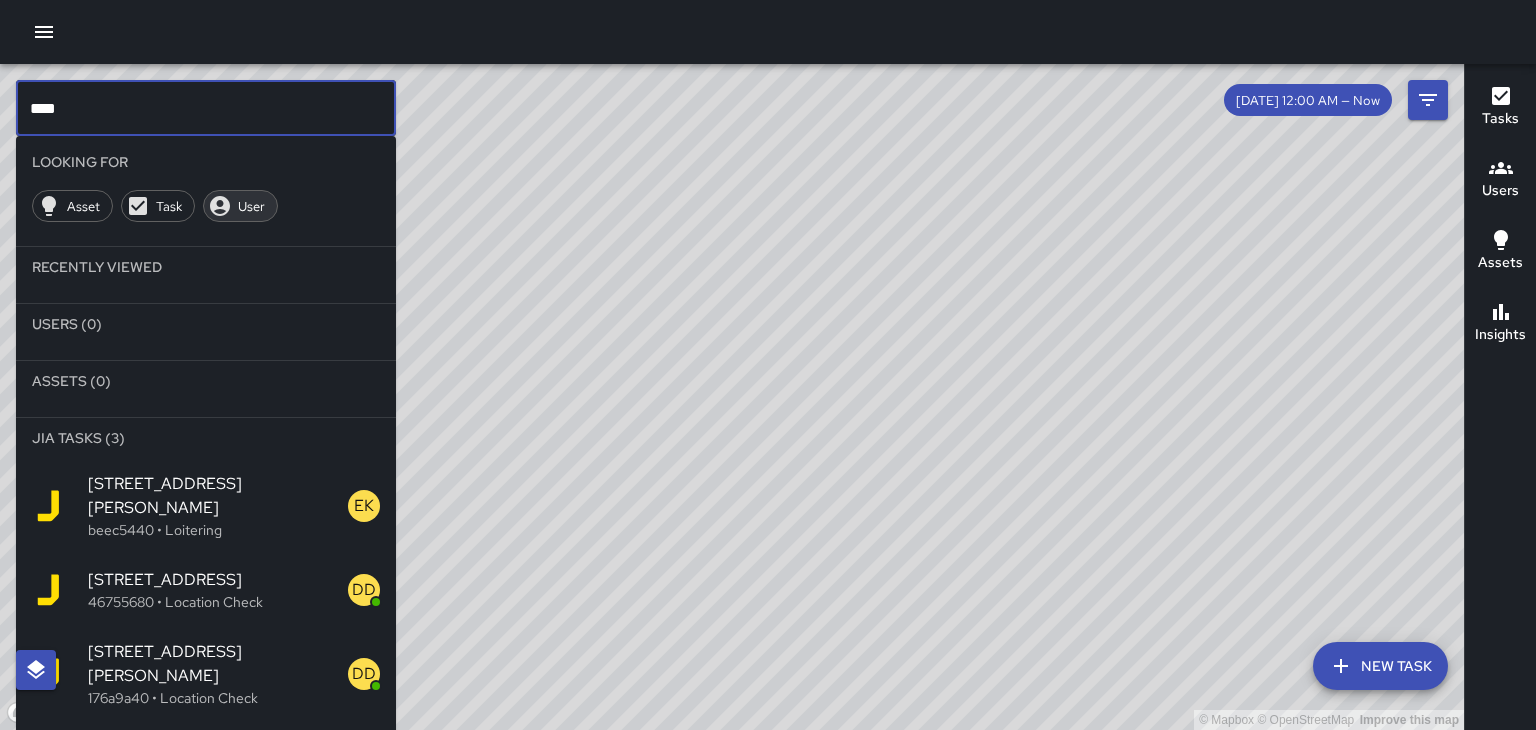 scroll, scrollTop: 0, scrollLeft: 0, axis: both 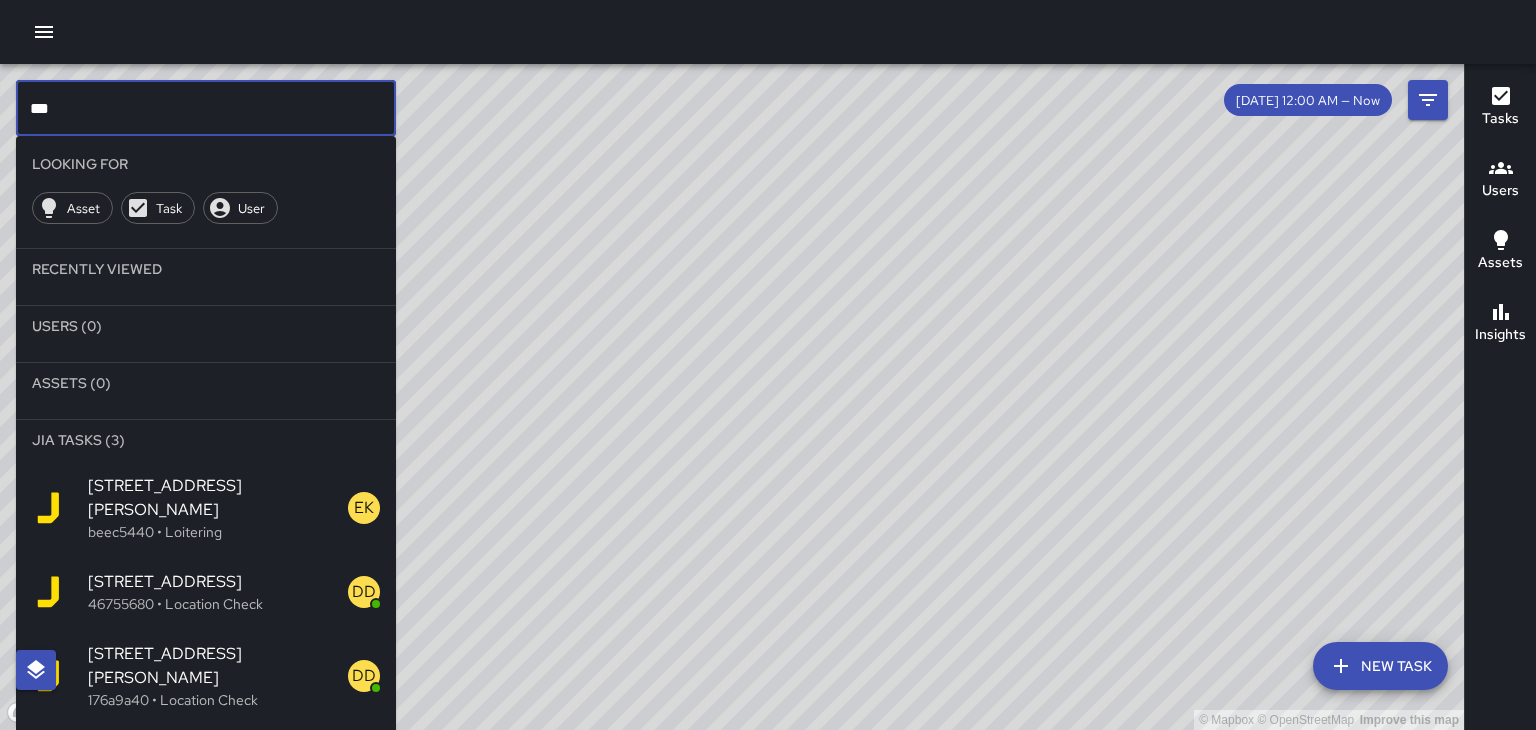 type on "***" 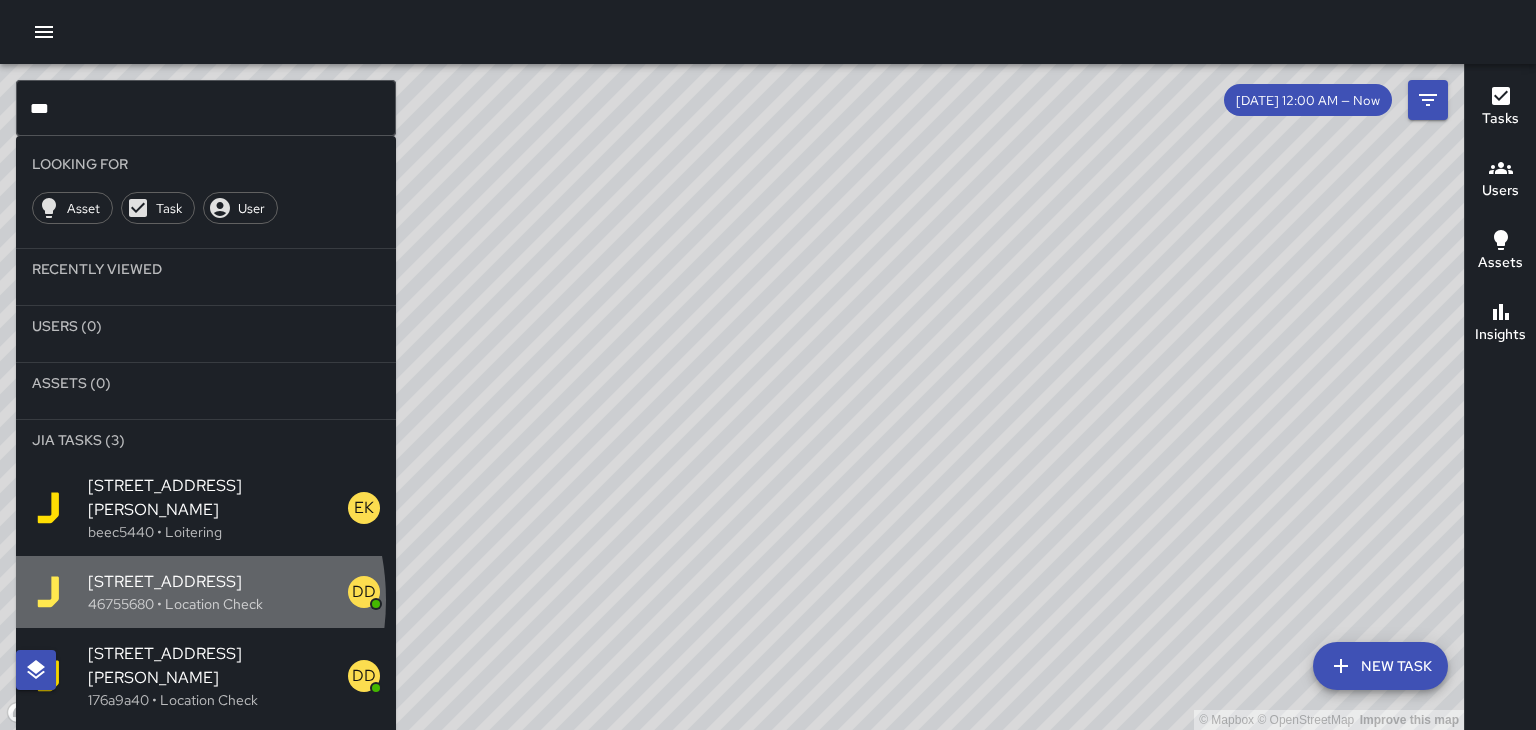 click on "46755680 • Location Check" at bounding box center [218, 604] 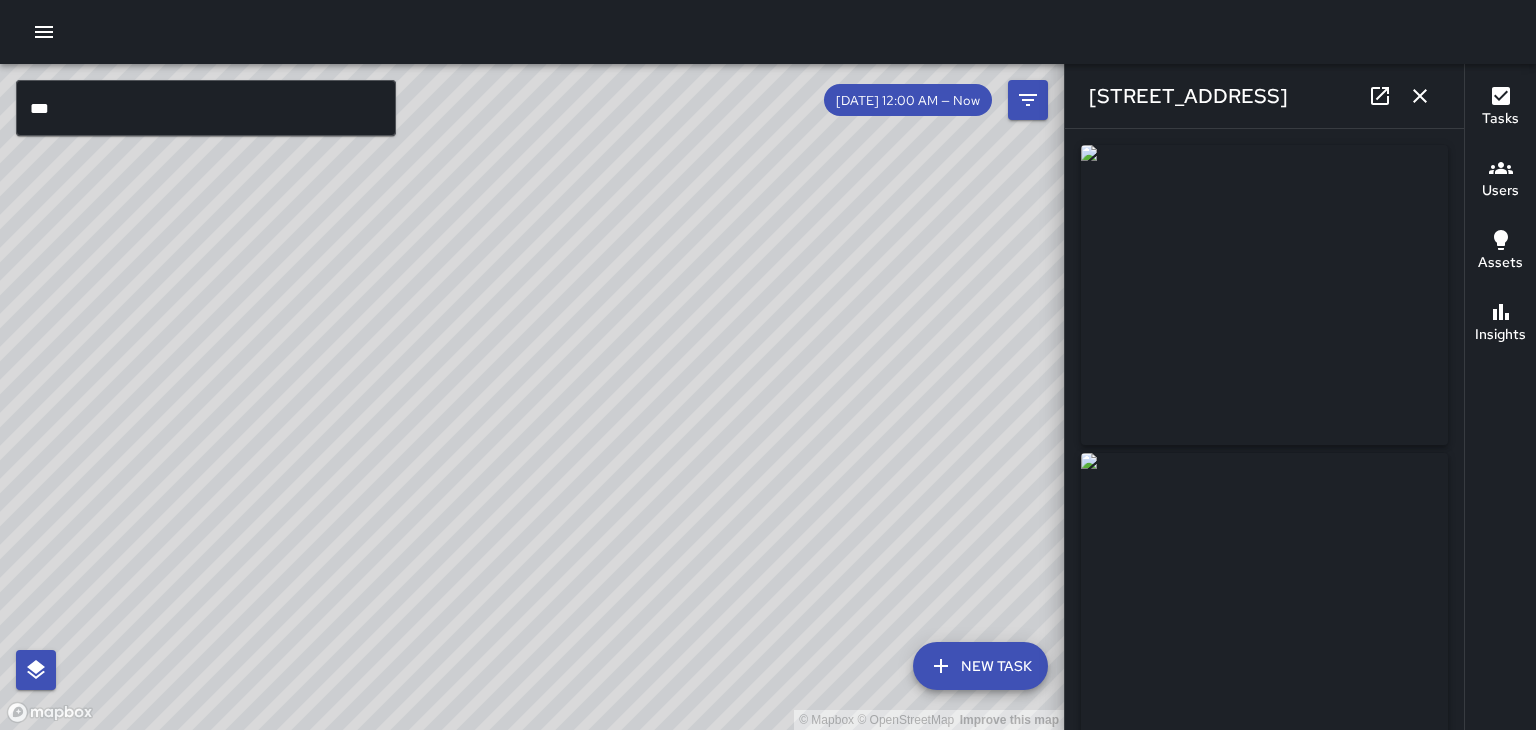 type on "**********" 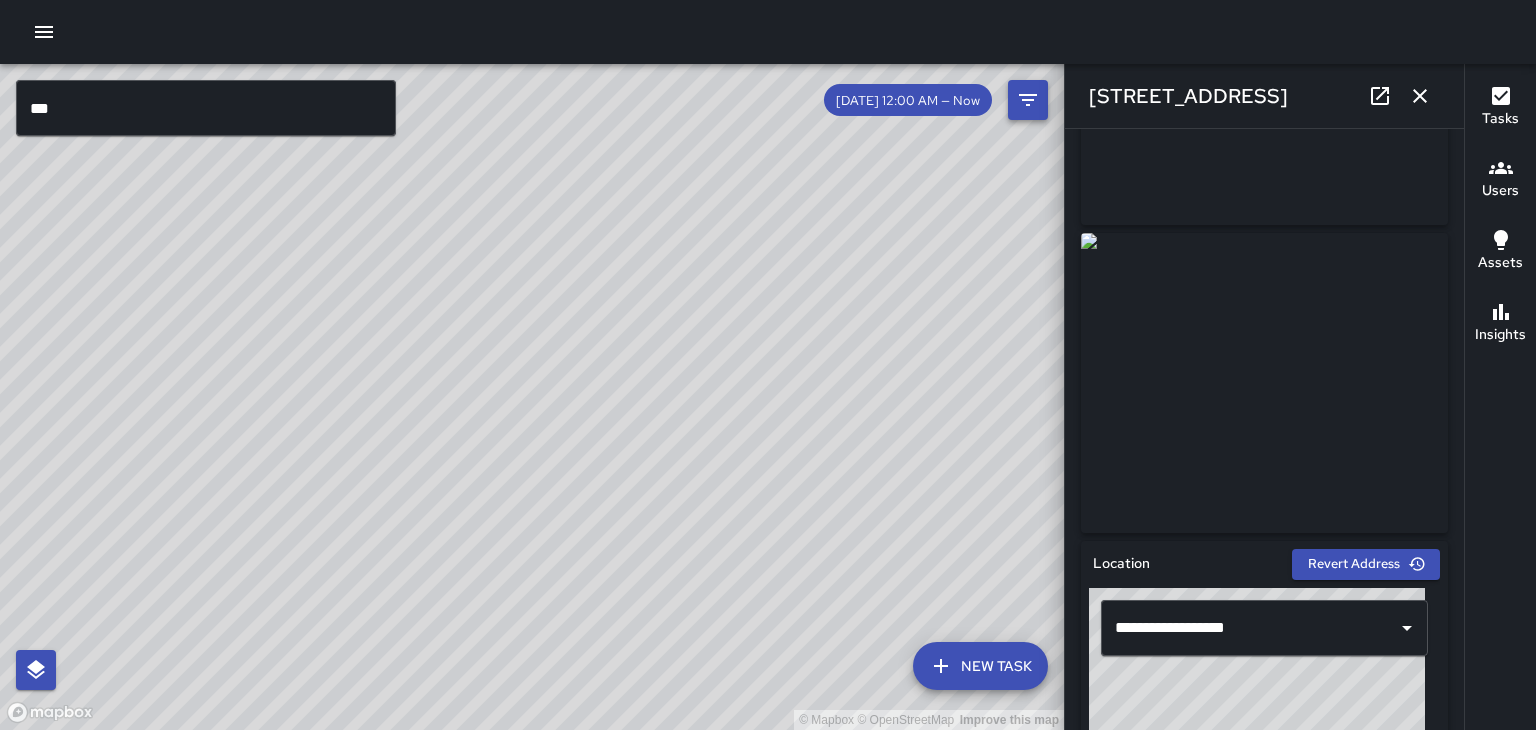 scroll, scrollTop: 12, scrollLeft: 0, axis: vertical 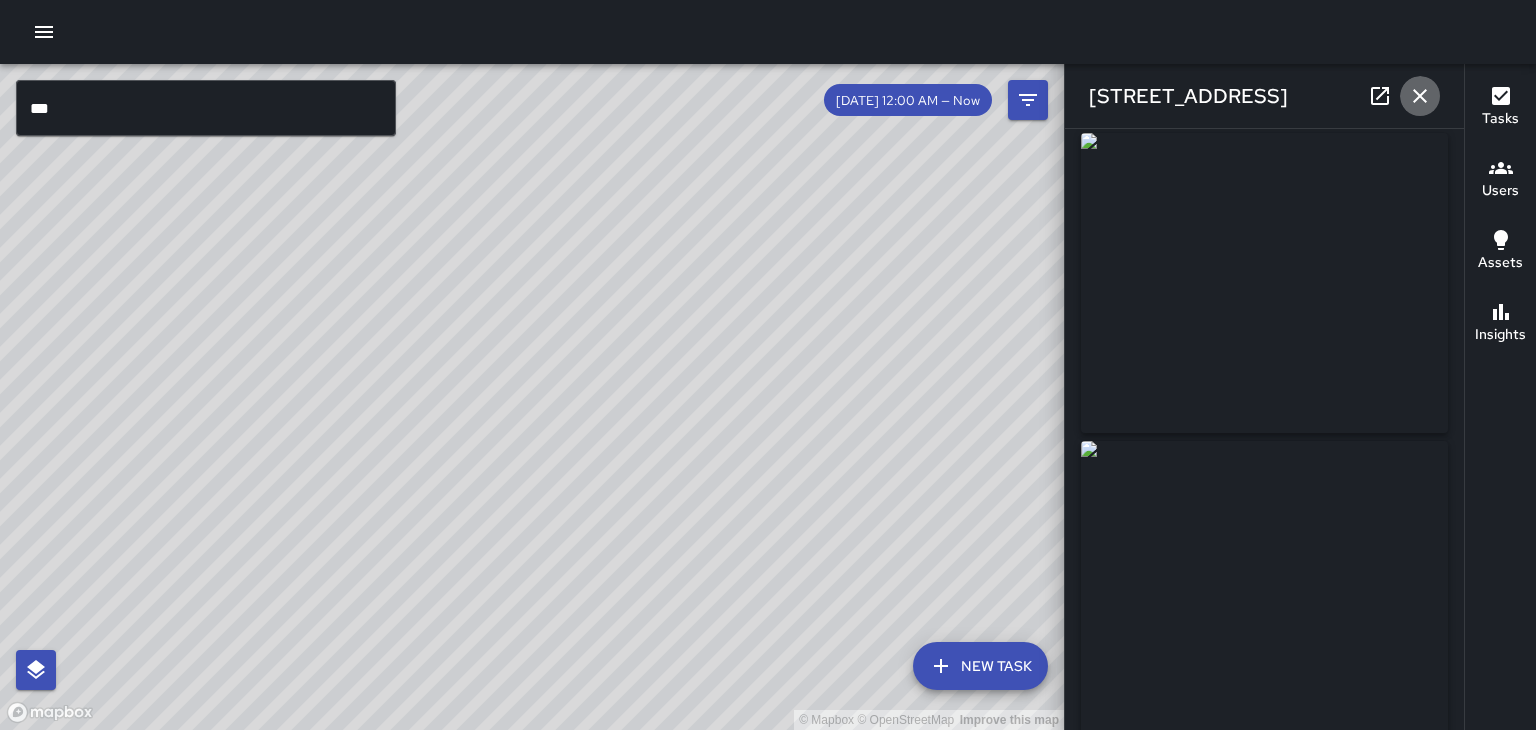 click 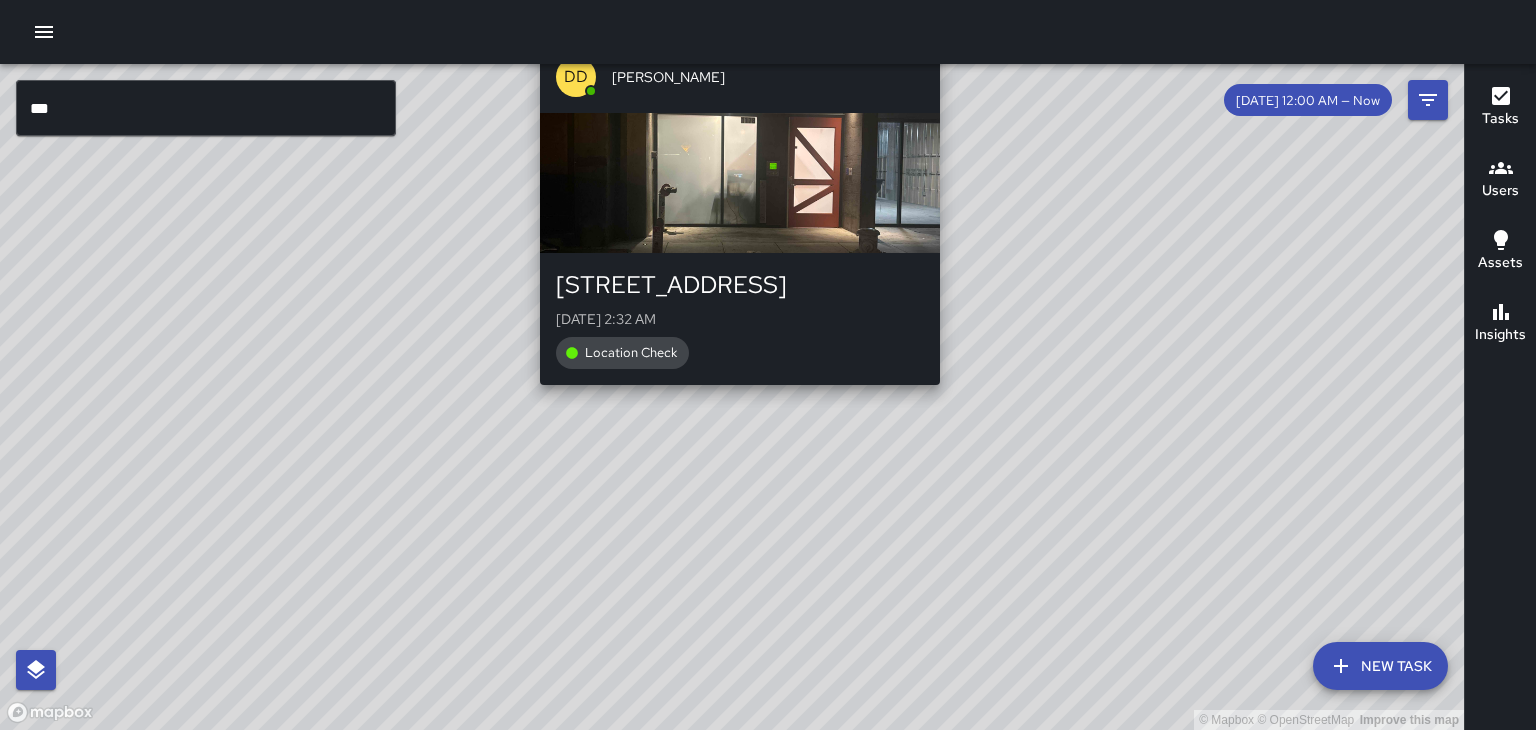 click on "© Mapbox   © OpenStreetMap   Improve this map DD Diego [GEOGRAPHIC_DATA][PERSON_NAME] [STREET_ADDRESS][PERSON_NAME][DATE] 2:32 AM Location Check" at bounding box center [732, 397] 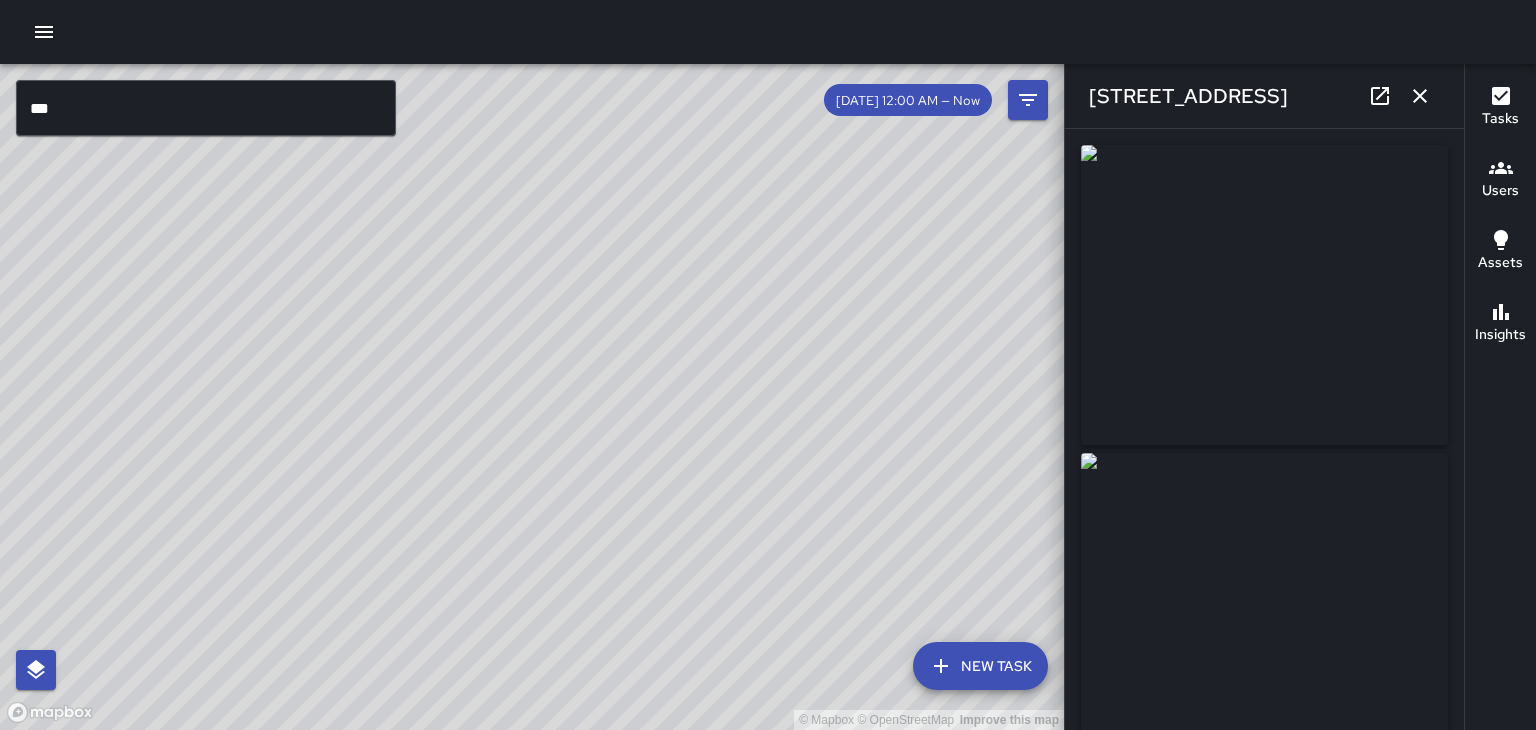 type on "**********" 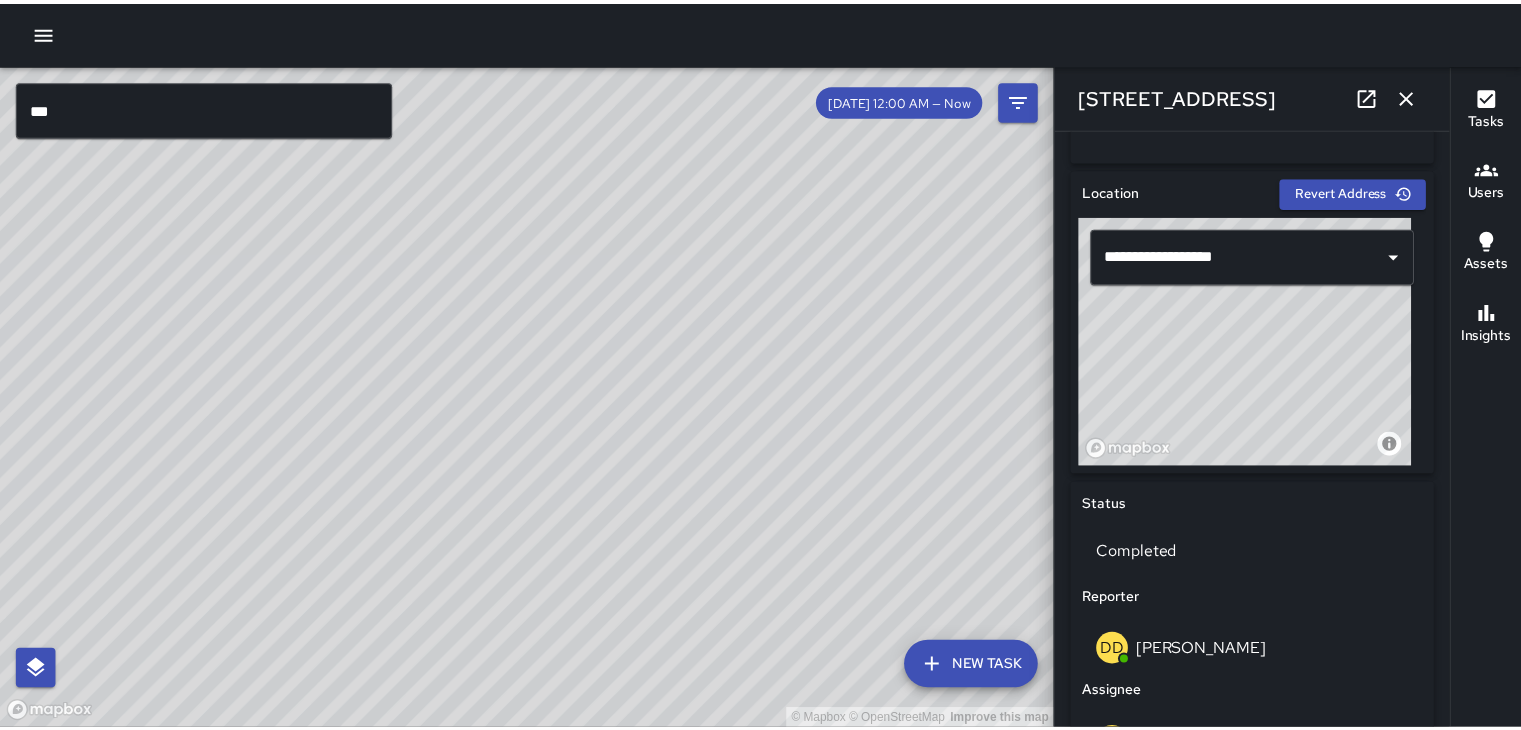 scroll, scrollTop: 592, scrollLeft: 0, axis: vertical 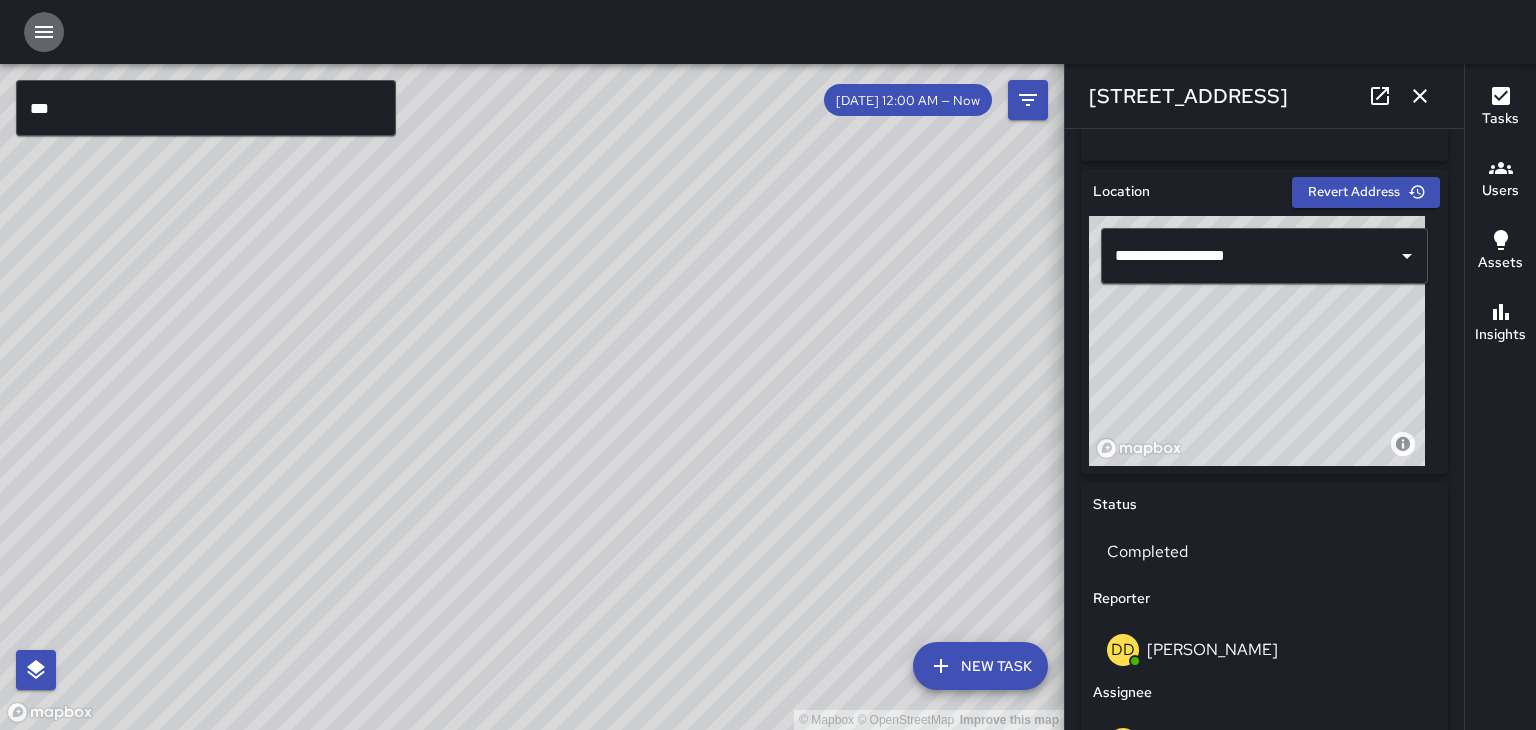 click 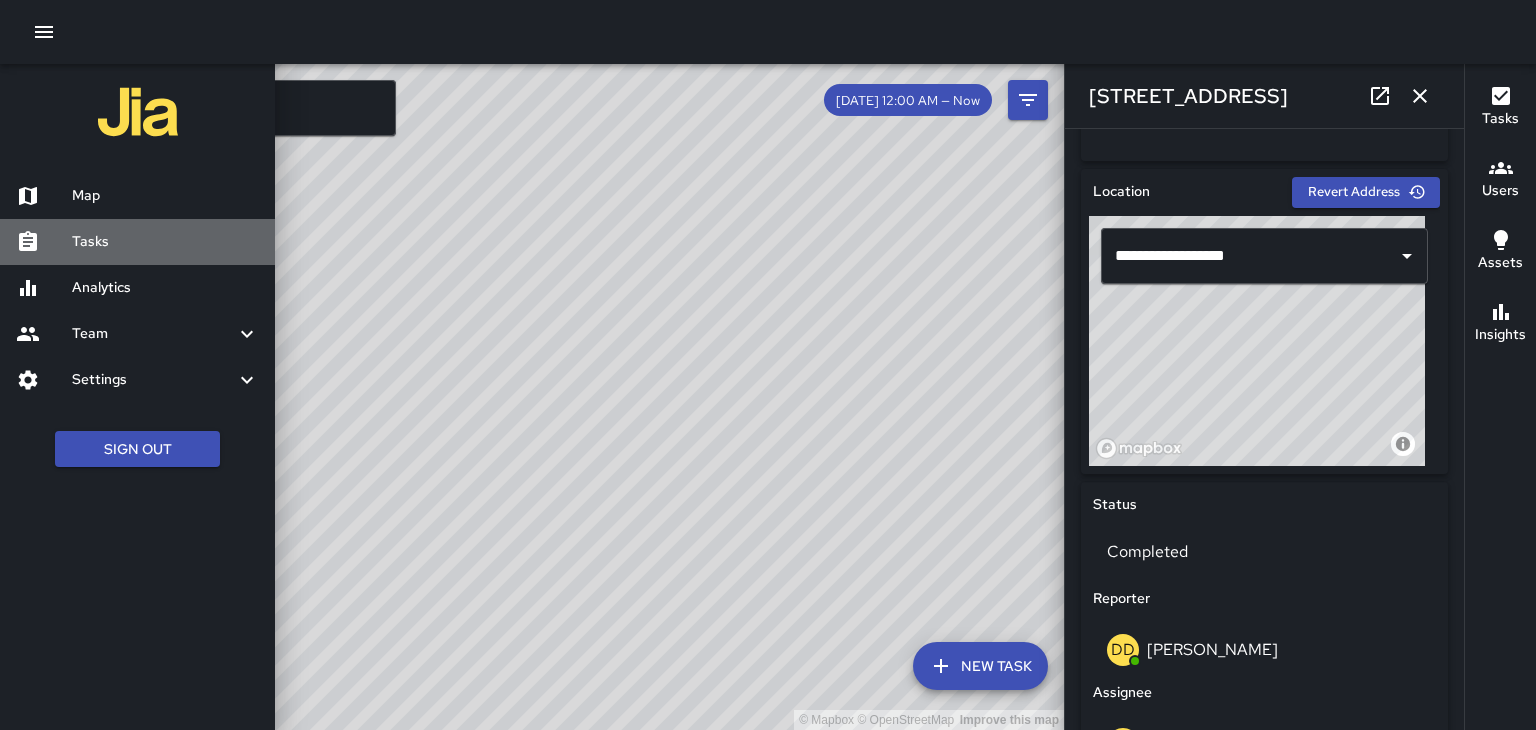 click on "Tasks" at bounding box center (165, 242) 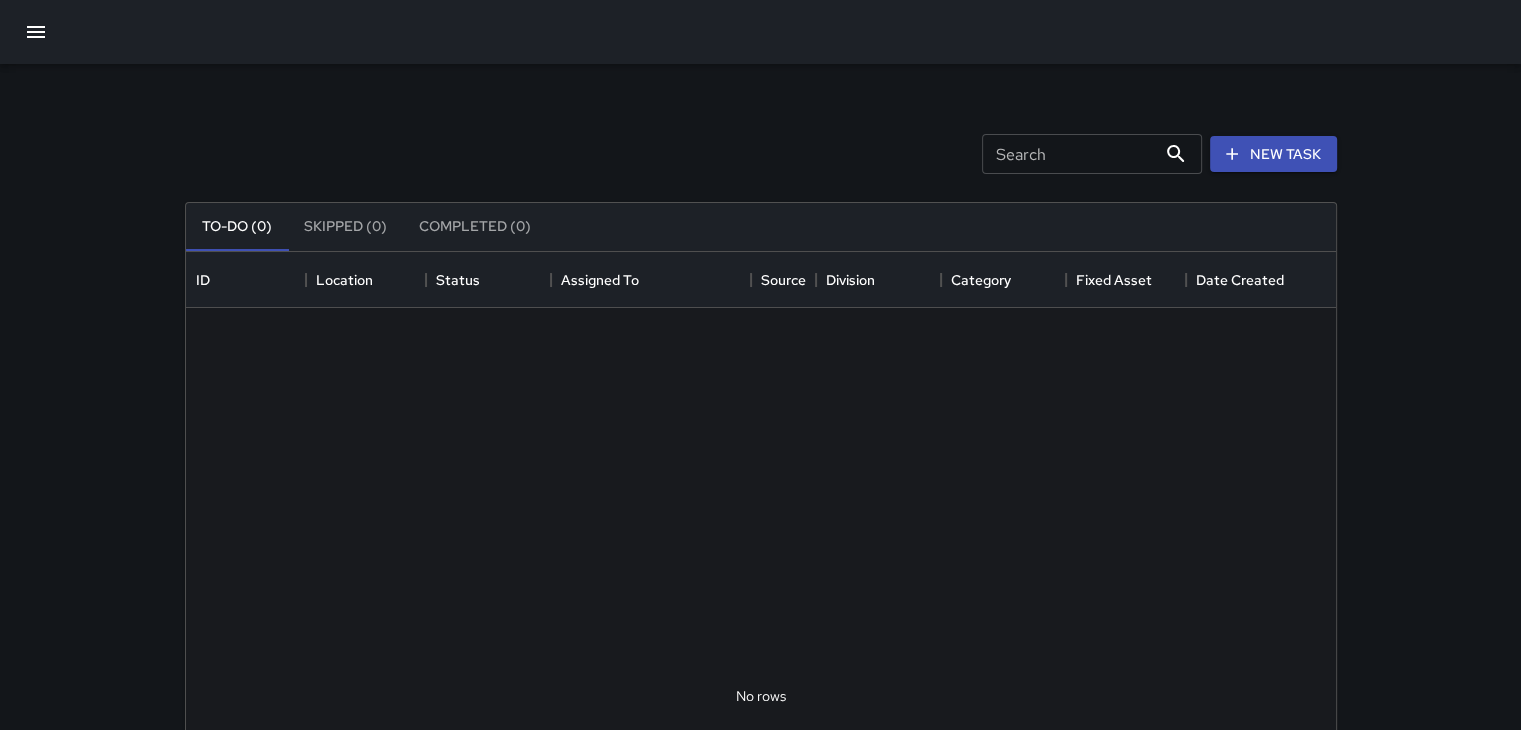 scroll, scrollTop: 16, scrollLeft: 16, axis: both 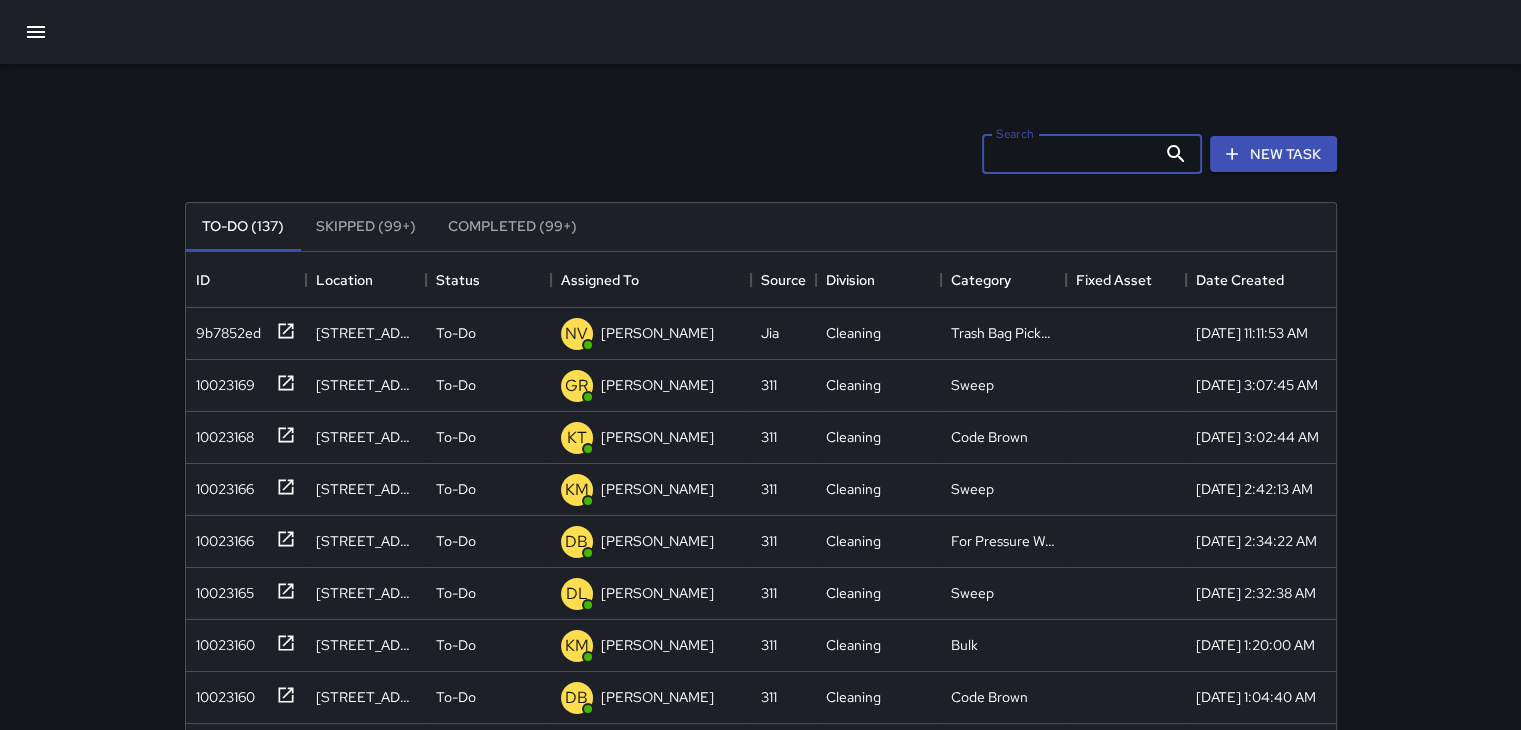 click on "Search" at bounding box center [1069, 154] 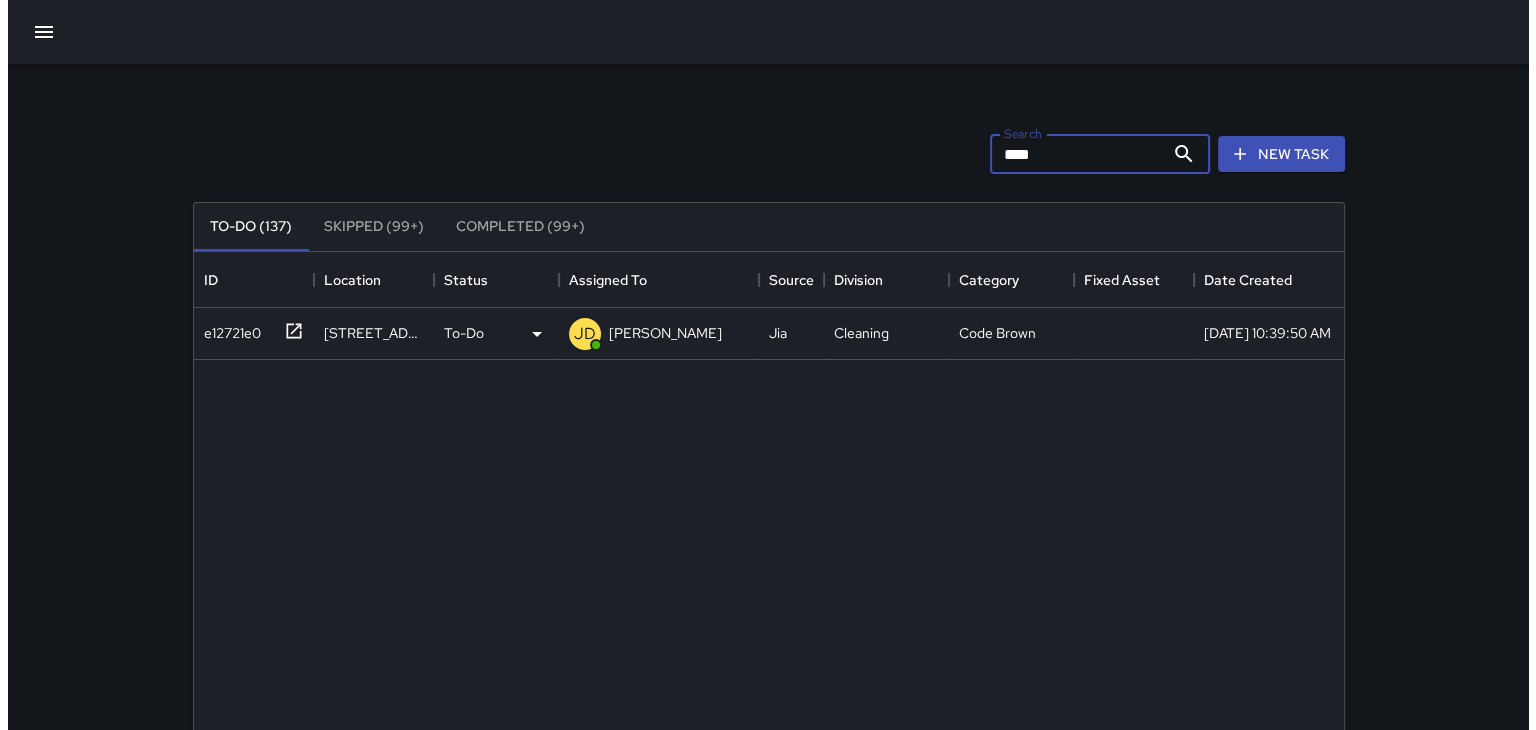 scroll, scrollTop: 0, scrollLeft: 0, axis: both 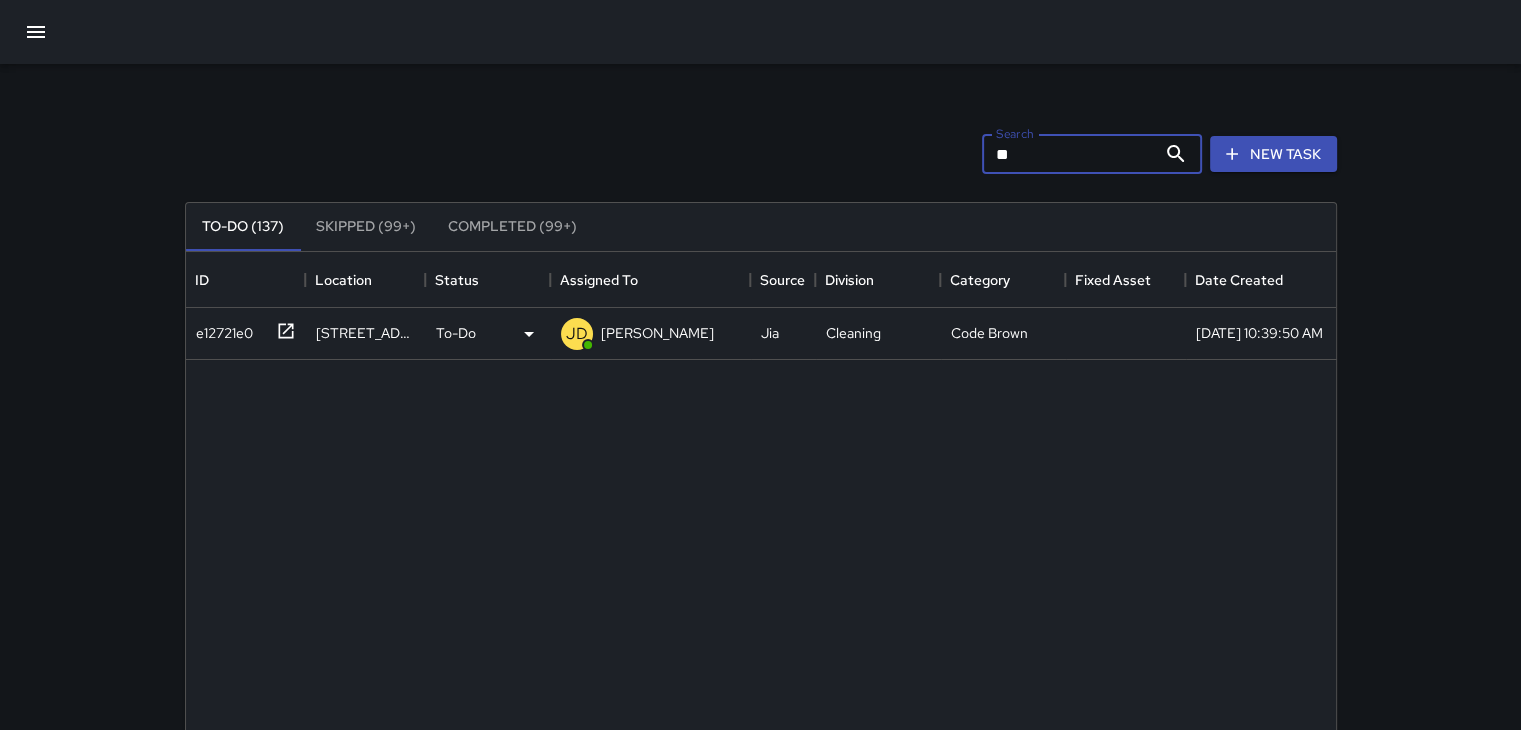 type on "*" 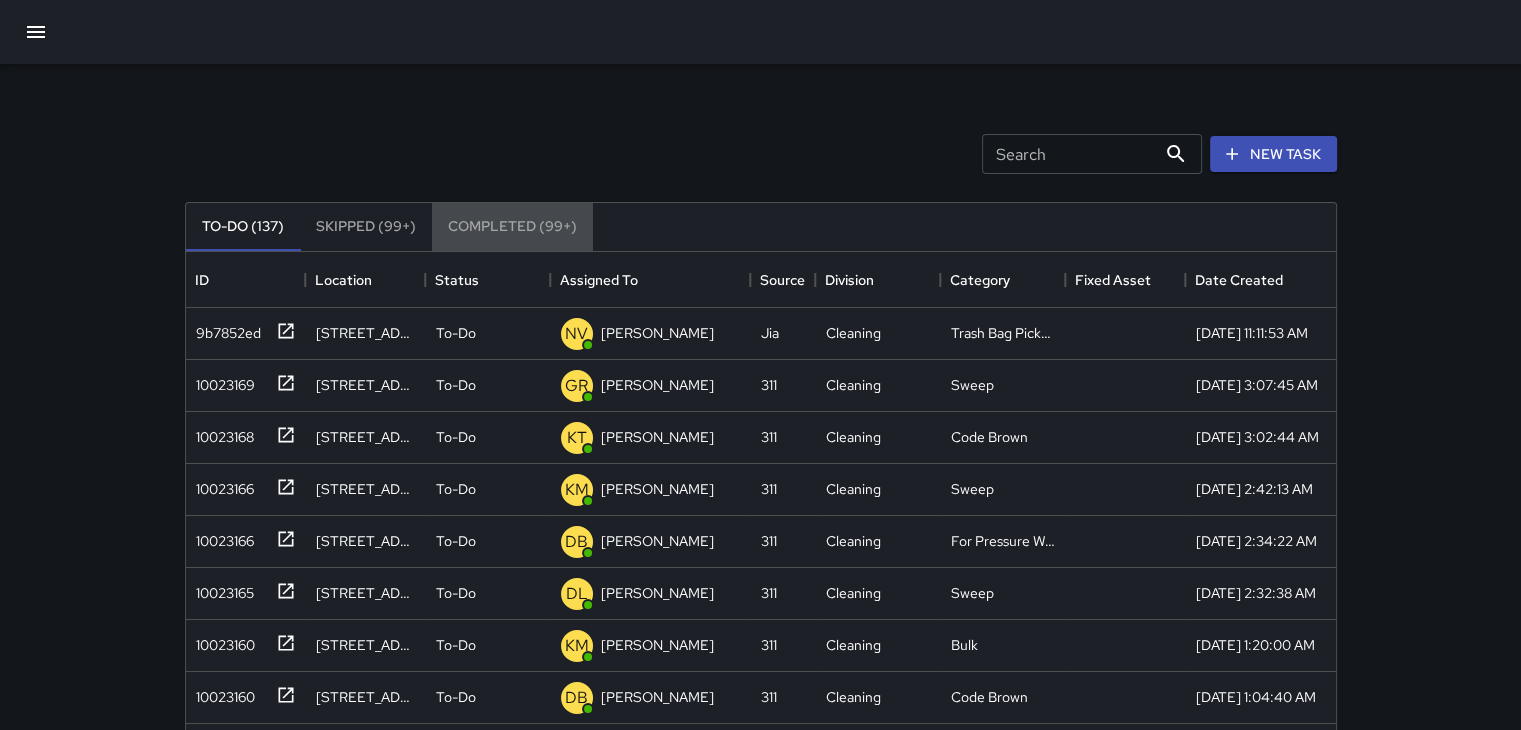 click on "Completed (99+)" at bounding box center [512, 227] 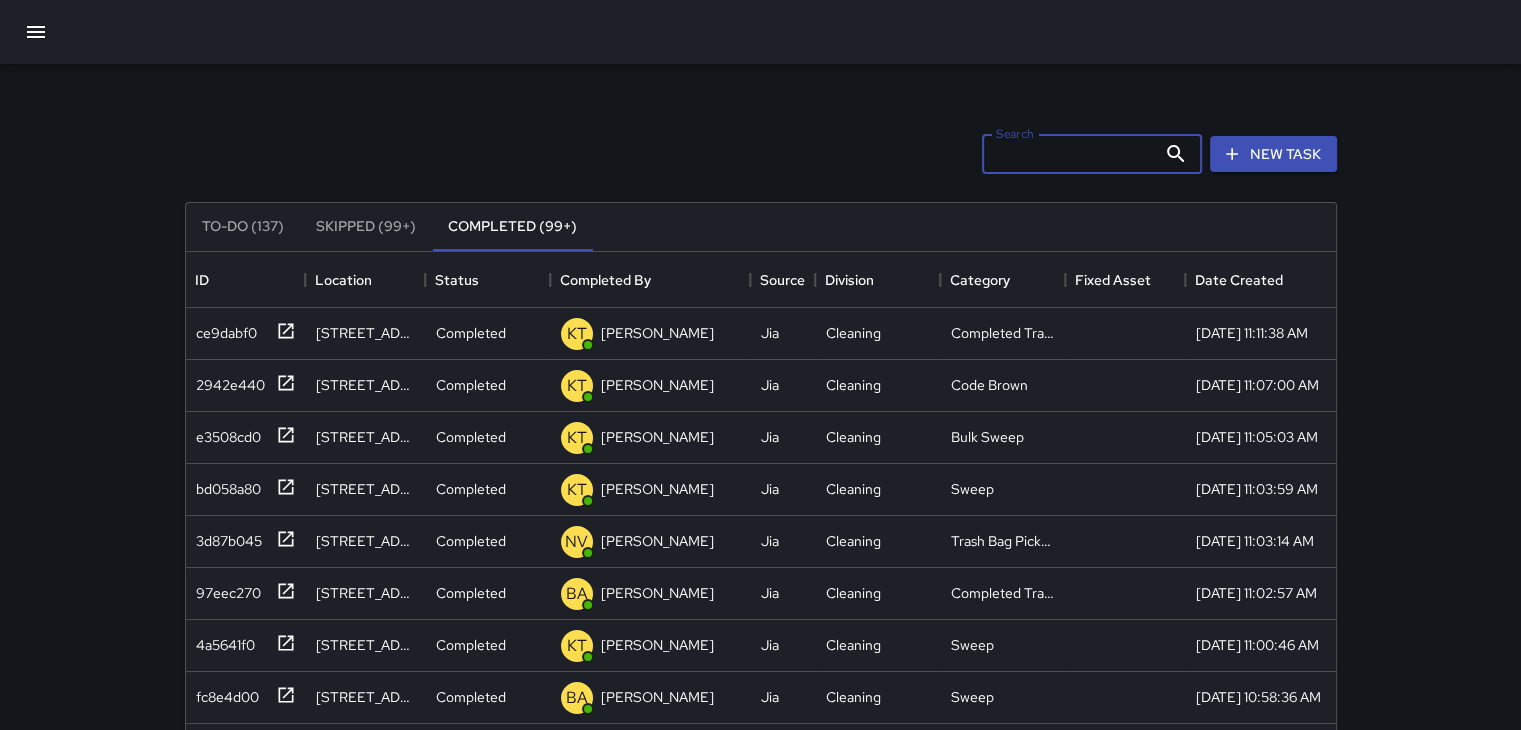 click on "Search" at bounding box center [1069, 154] 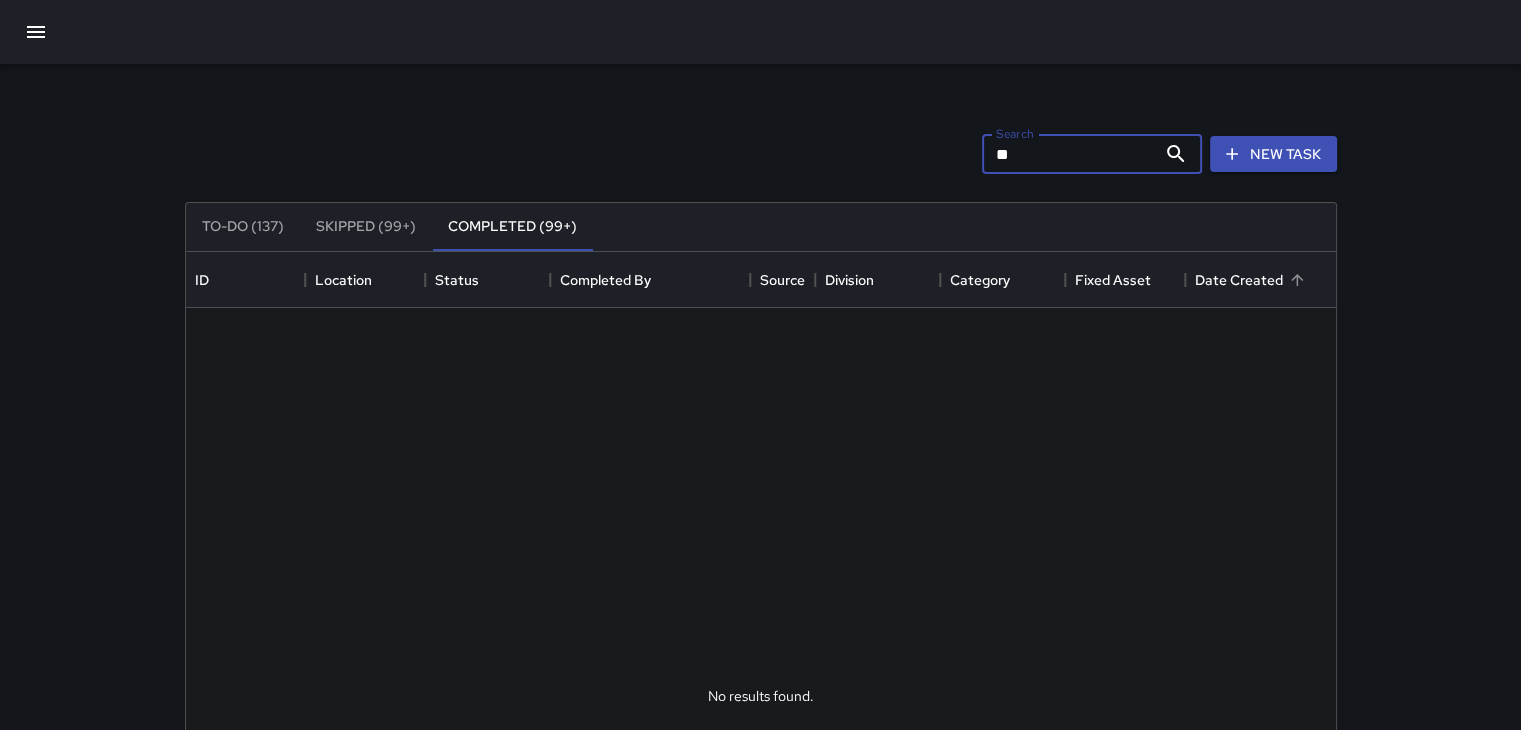 type on "*" 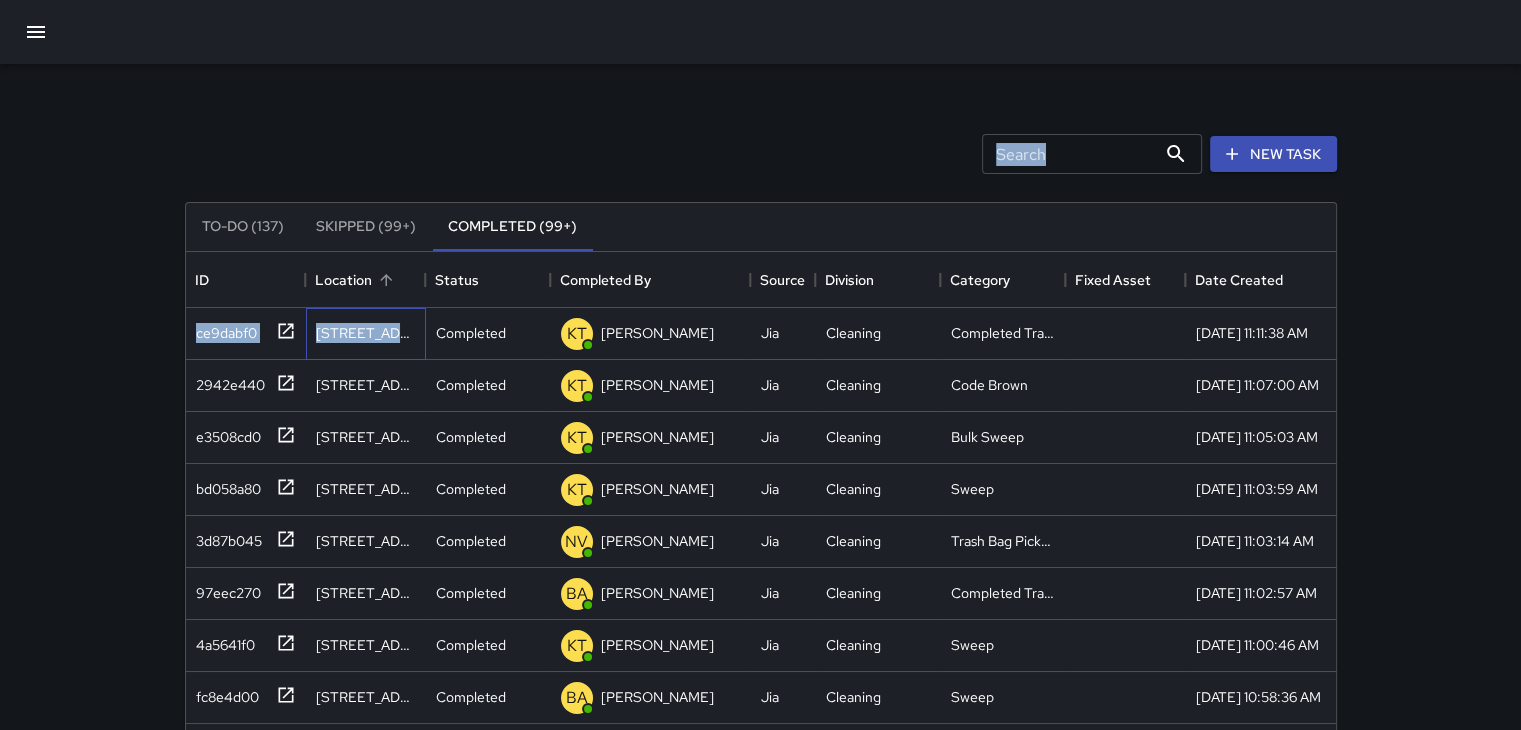 drag, startPoint x: 422, startPoint y: 342, endPoint x: 427, endPoint y: 286, distance: 56.22277 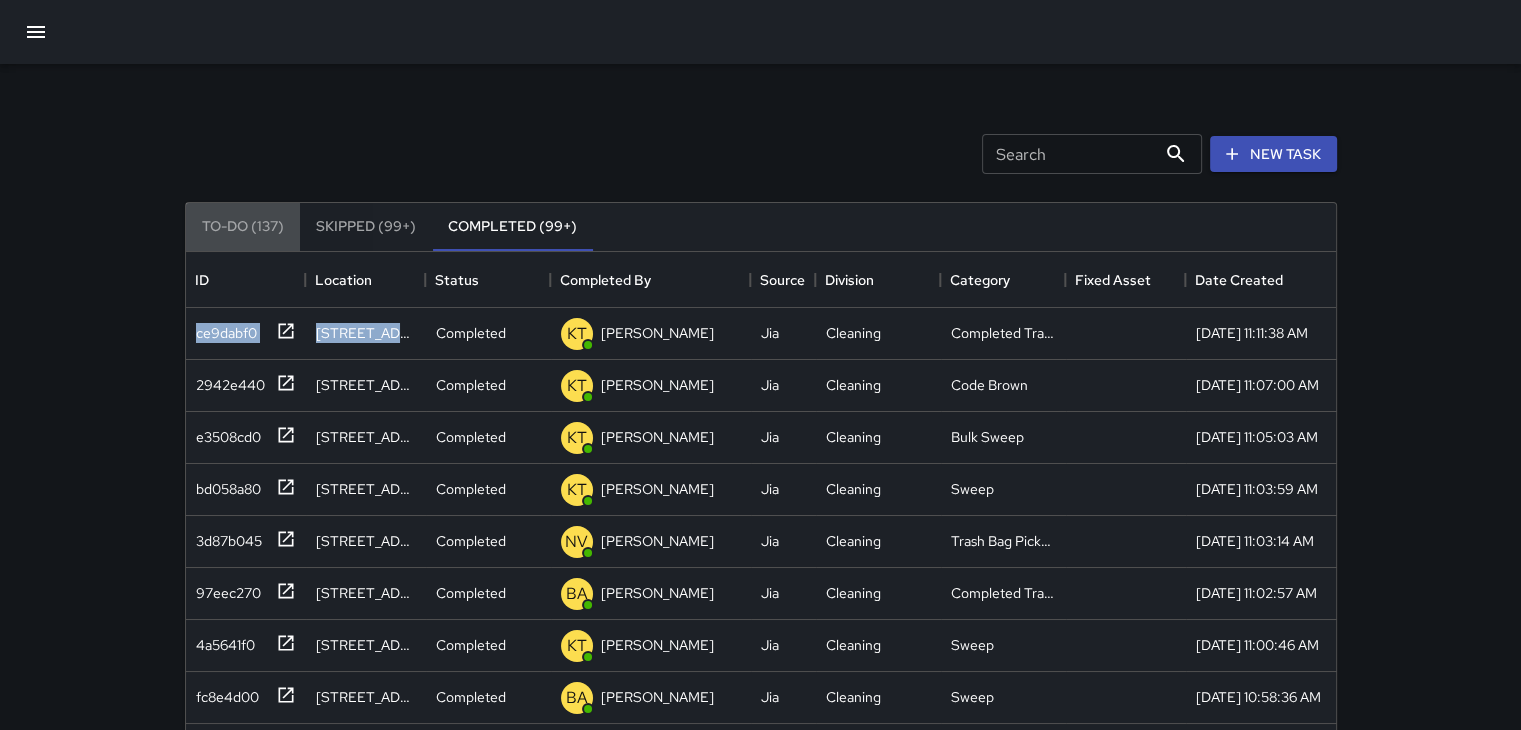 click on "To-Do (137)" at bounding box center [243, 227] 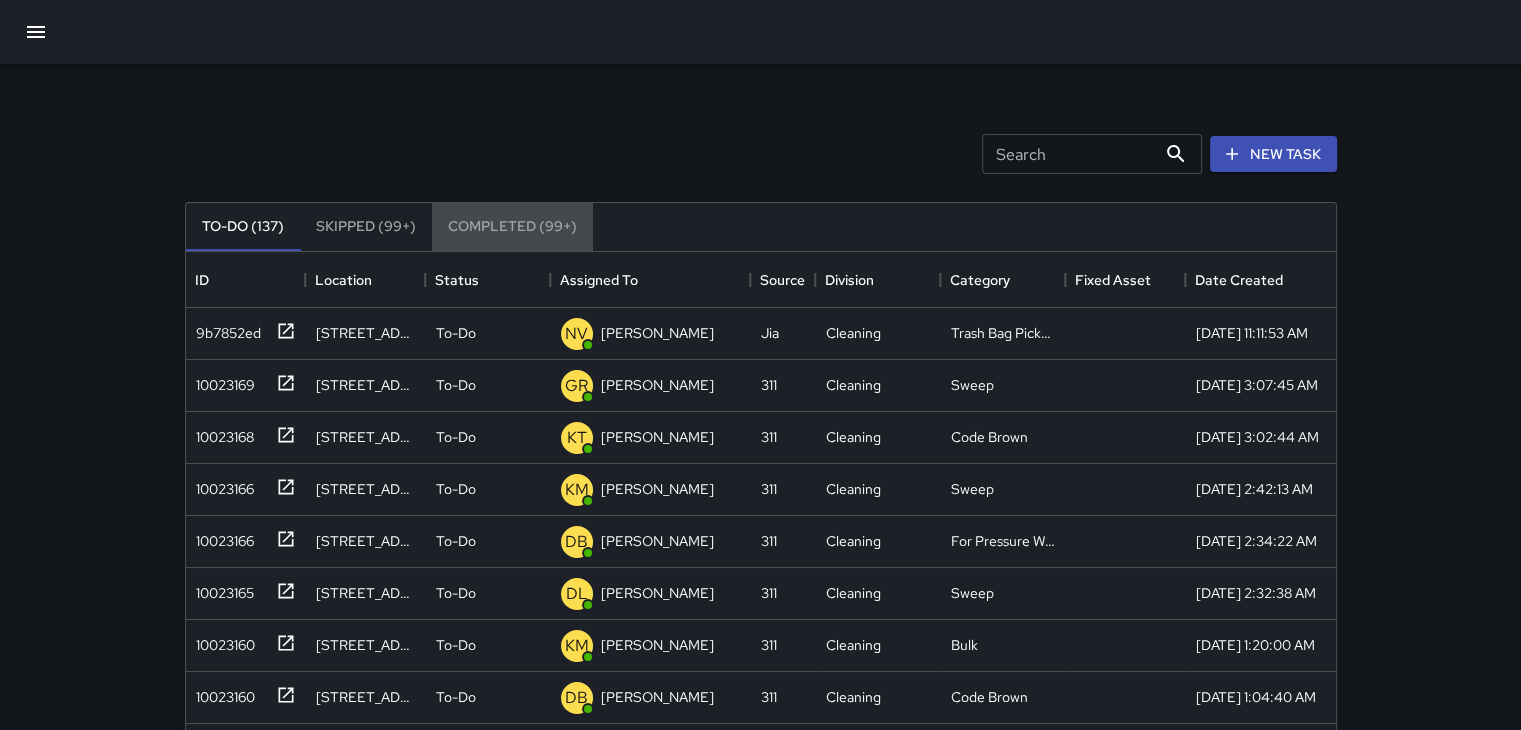 click on "Completed (99+)" at bounding box center [512, 227] 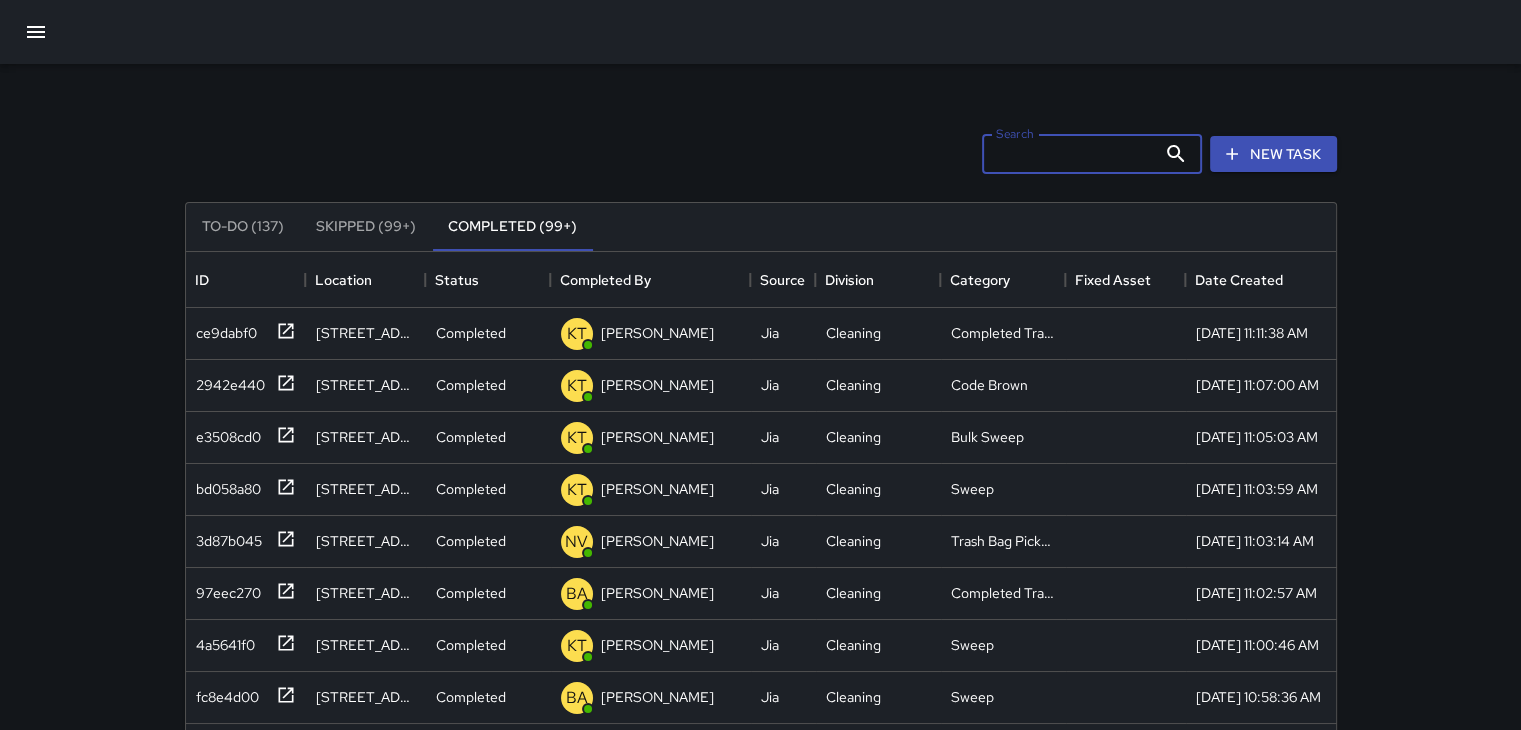 click on "Search" at bounding box center [1069, 154] 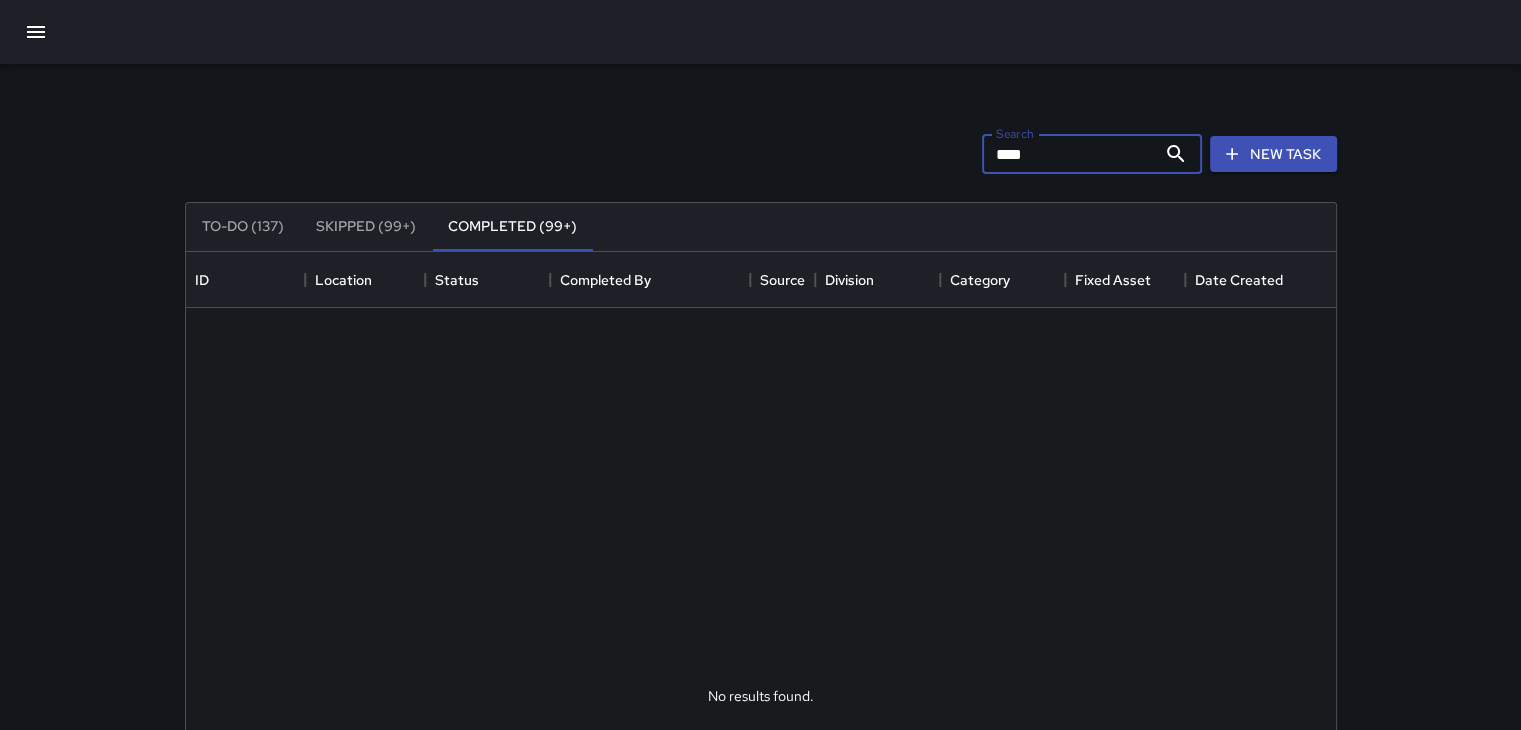 click on "****" at bounding box center (1069, 154) 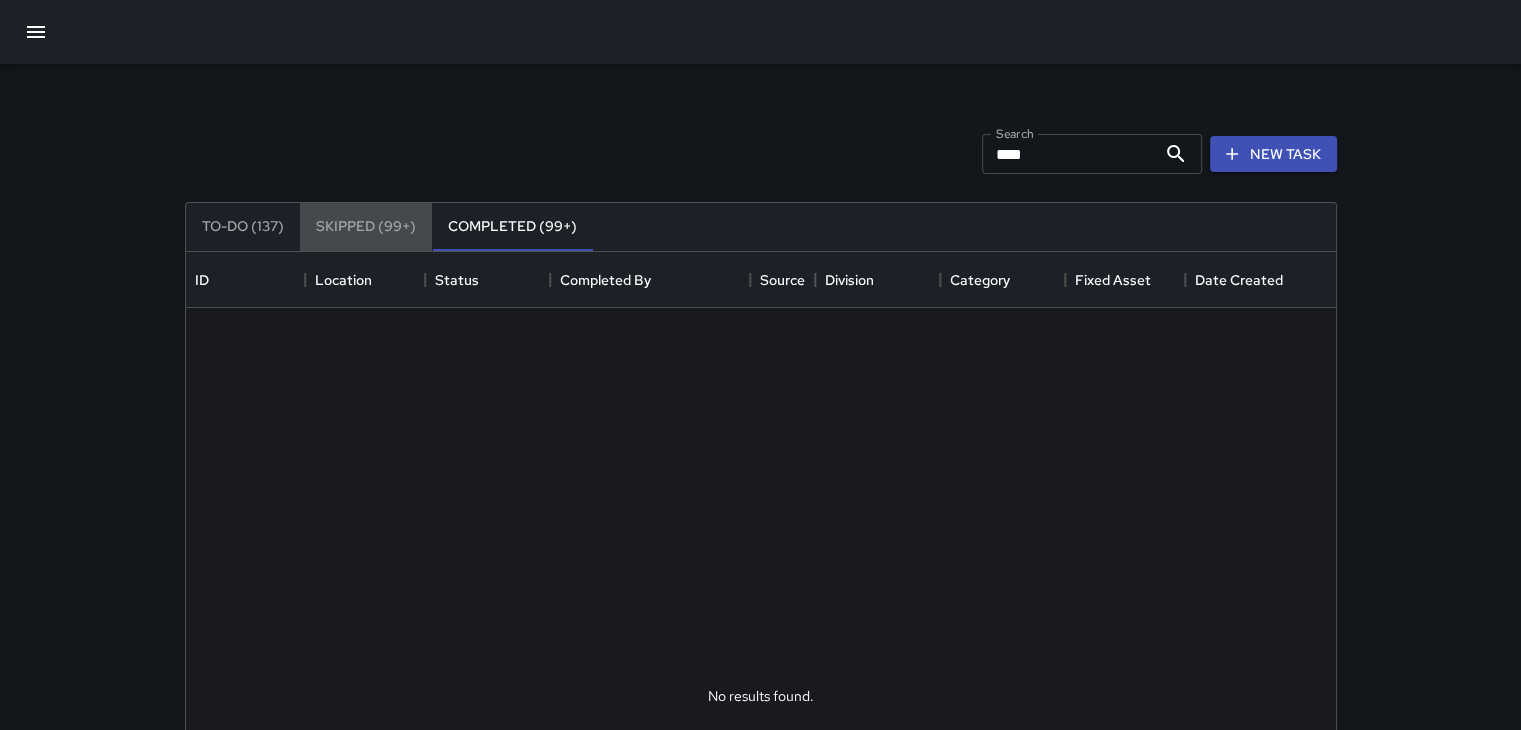 click on "Skipped (99+)" at bounding box center [366, 227] 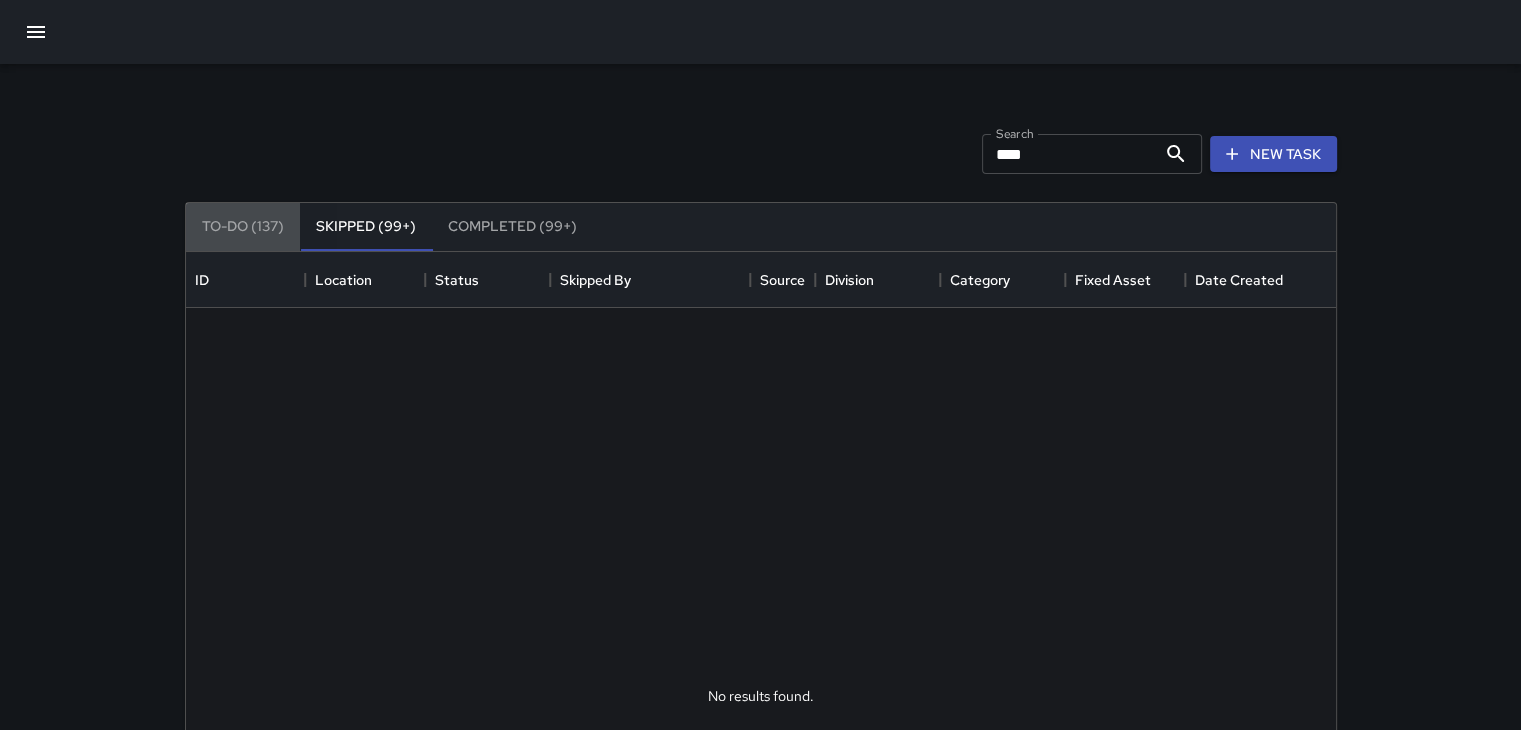 click on "To-Do (137)" at bounding box center (243, 227) 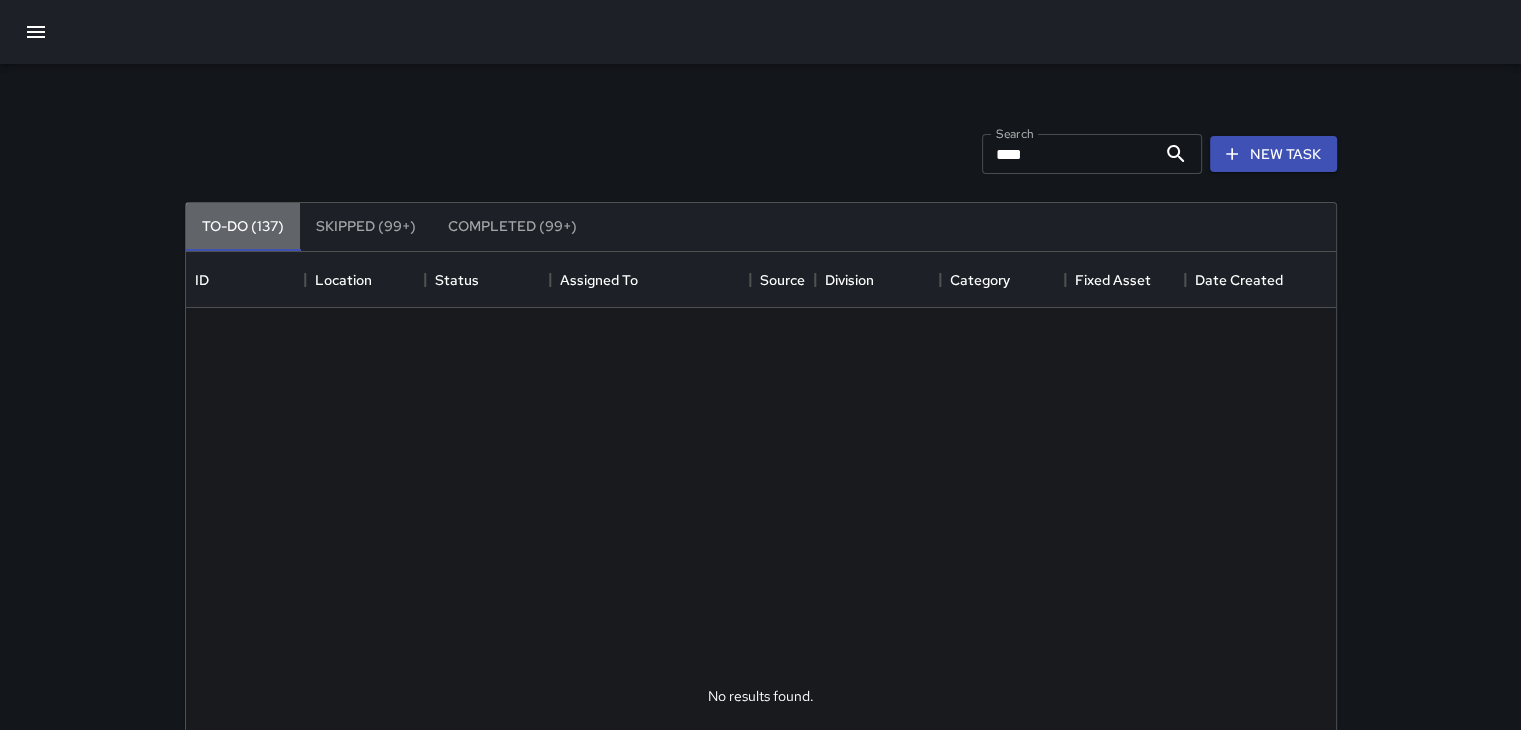 click on "To-Do (137)" at bounding box center (243, 227) 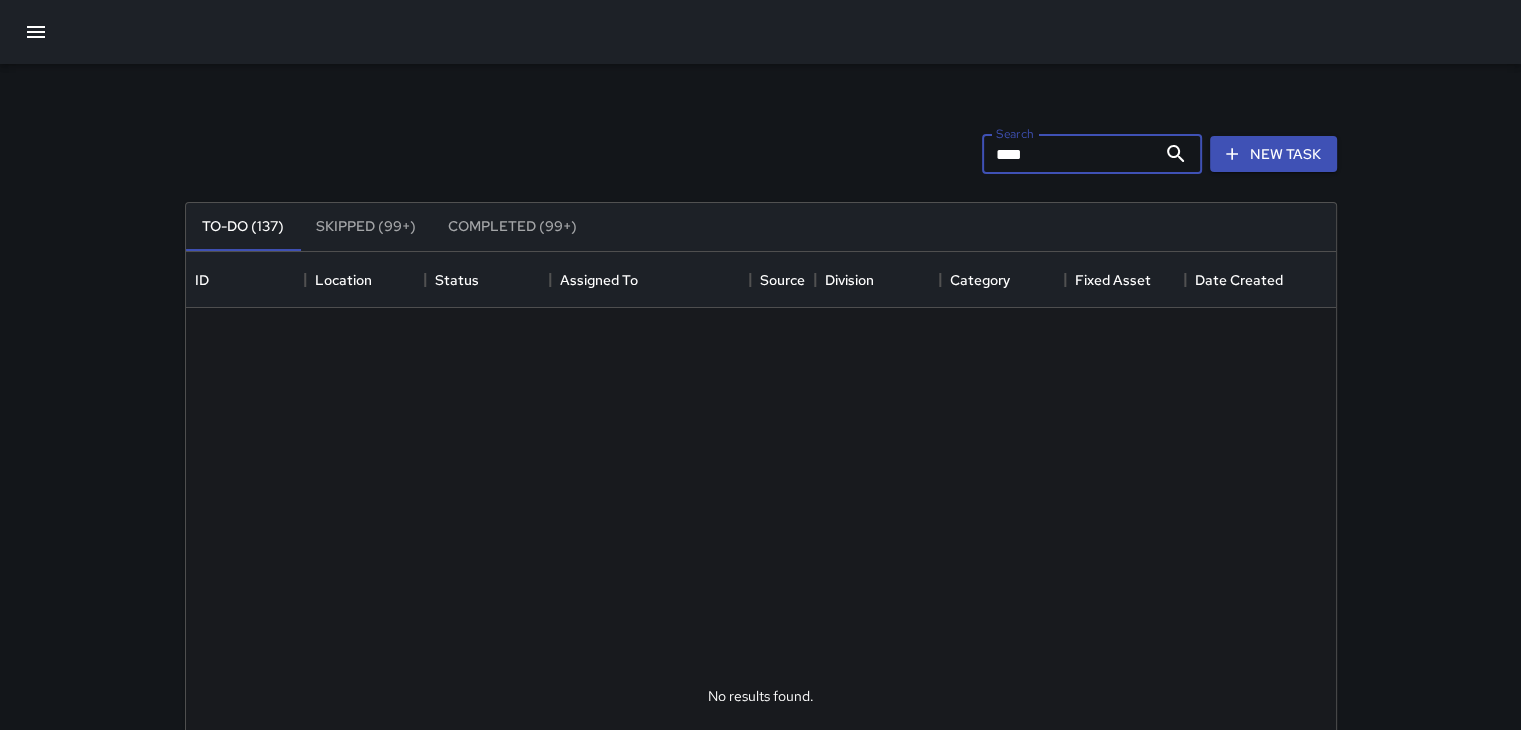 click on "****" at bounding box center (1069, 154) 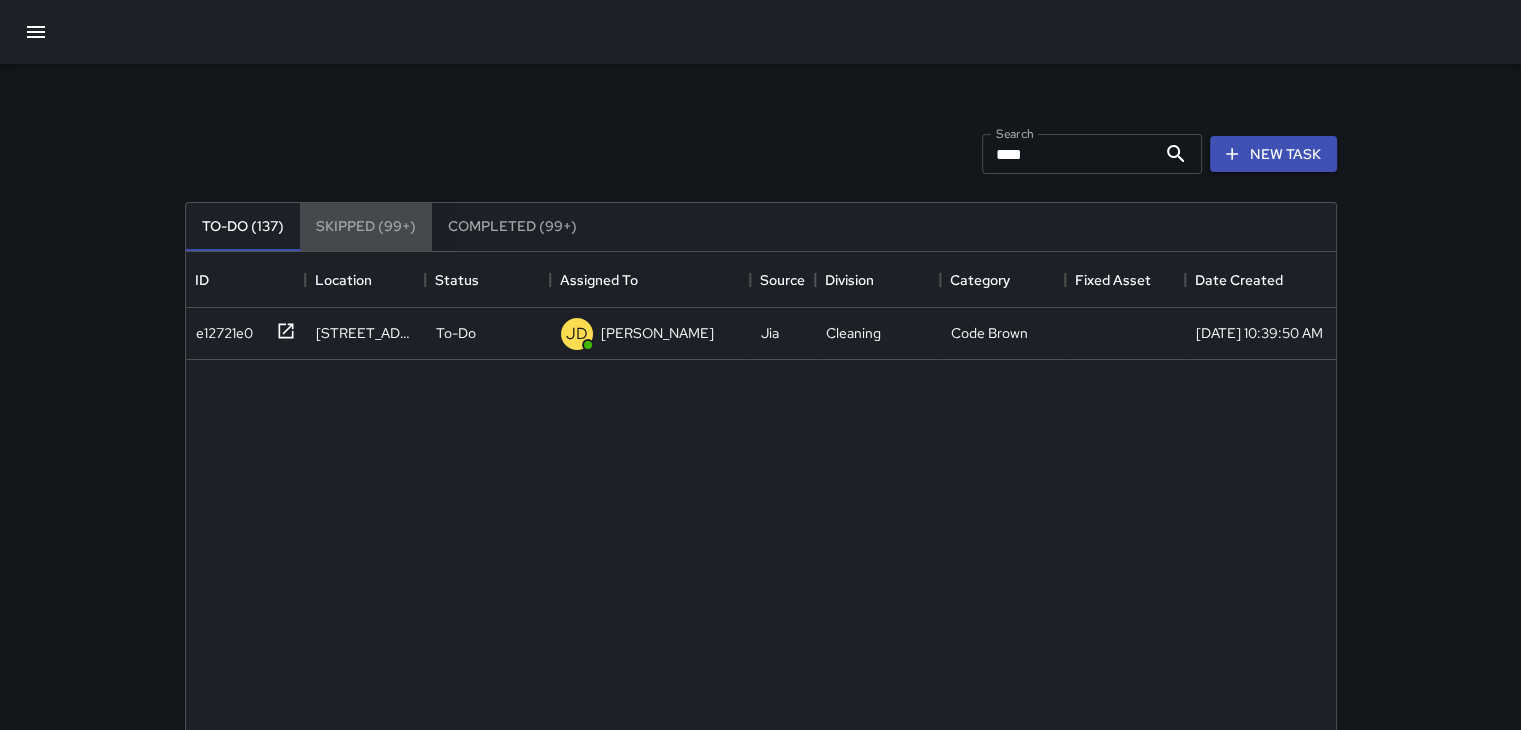 click on "Skipped (99+)" at bounding box center [366, 227] 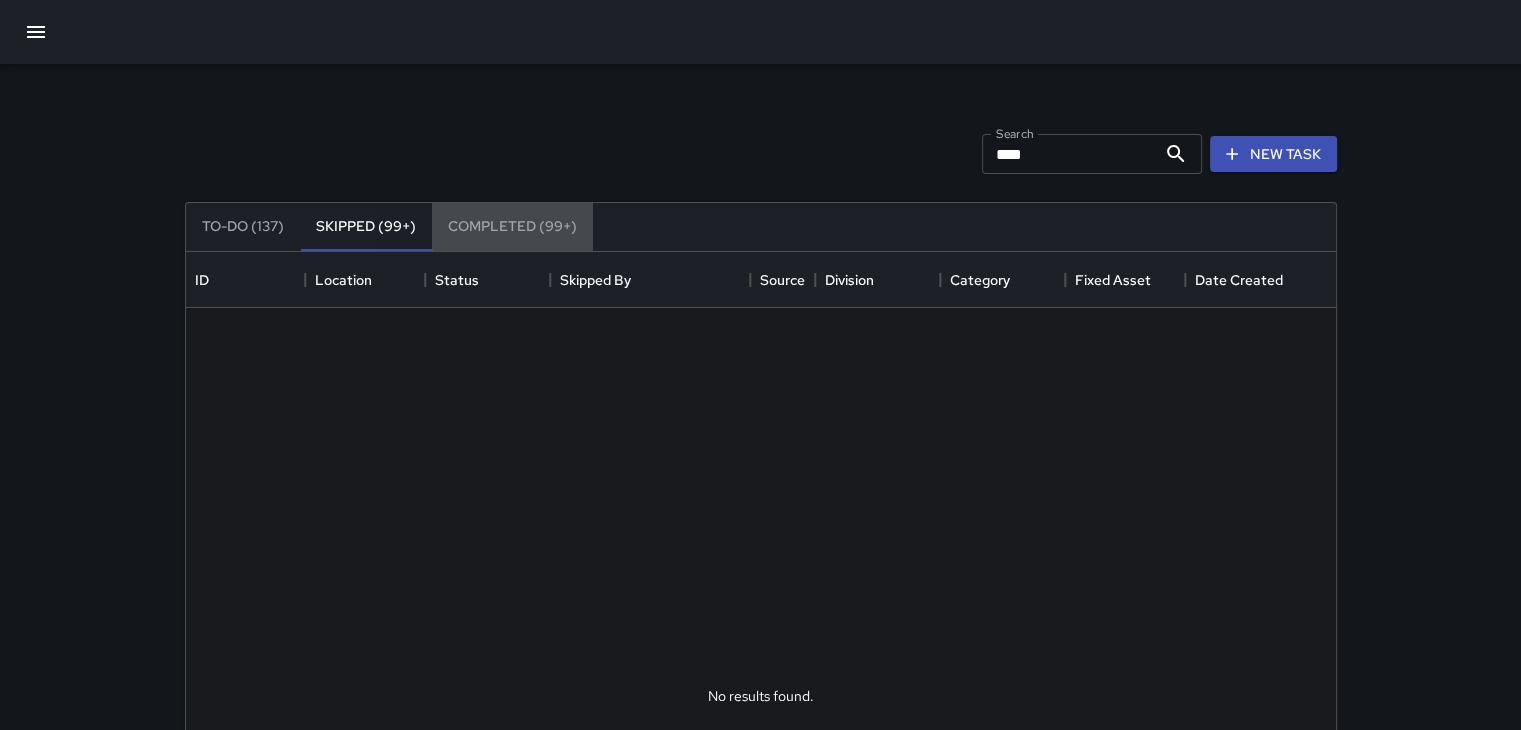 click on "Completed (99+)" at bounding box center [512, 227] 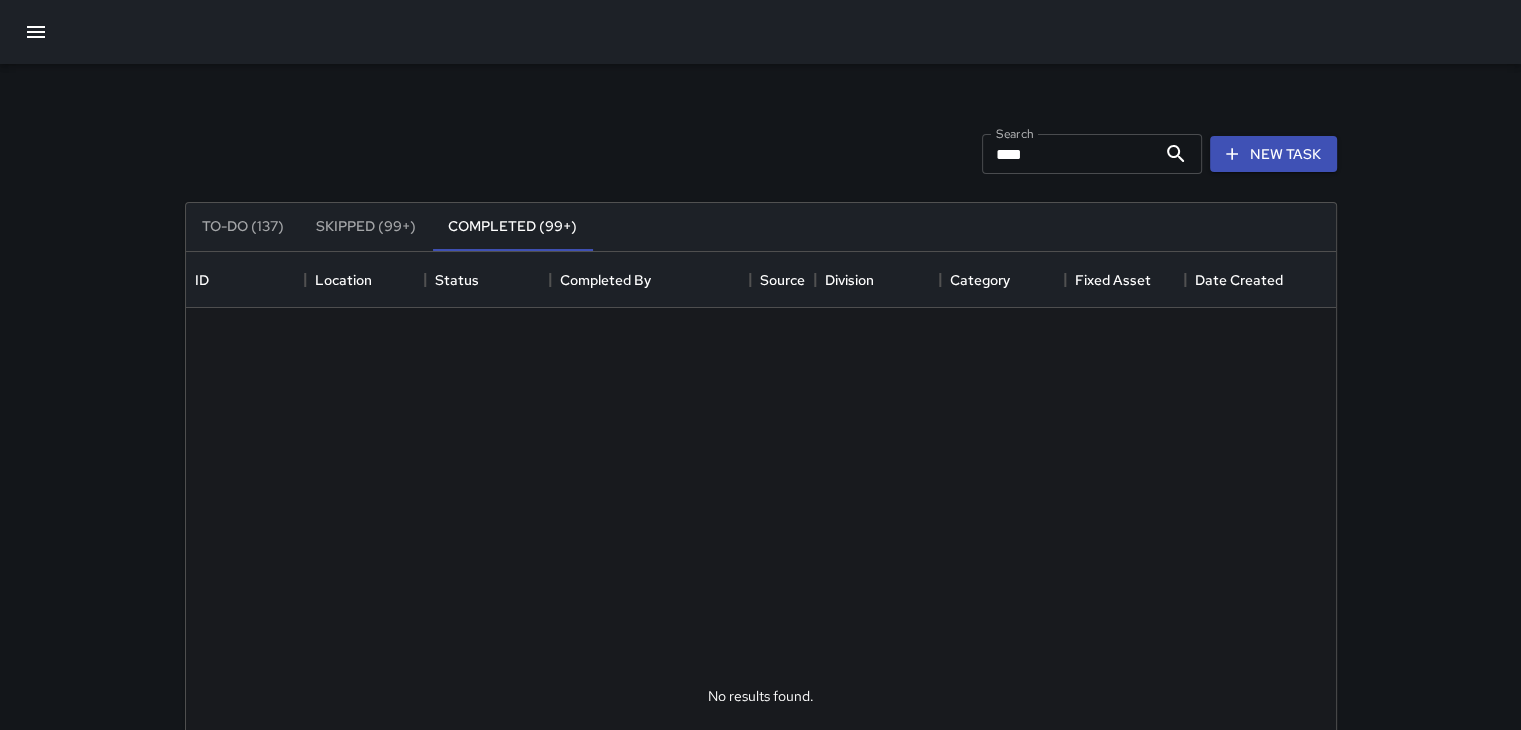 click at bounding box center [861, 703] 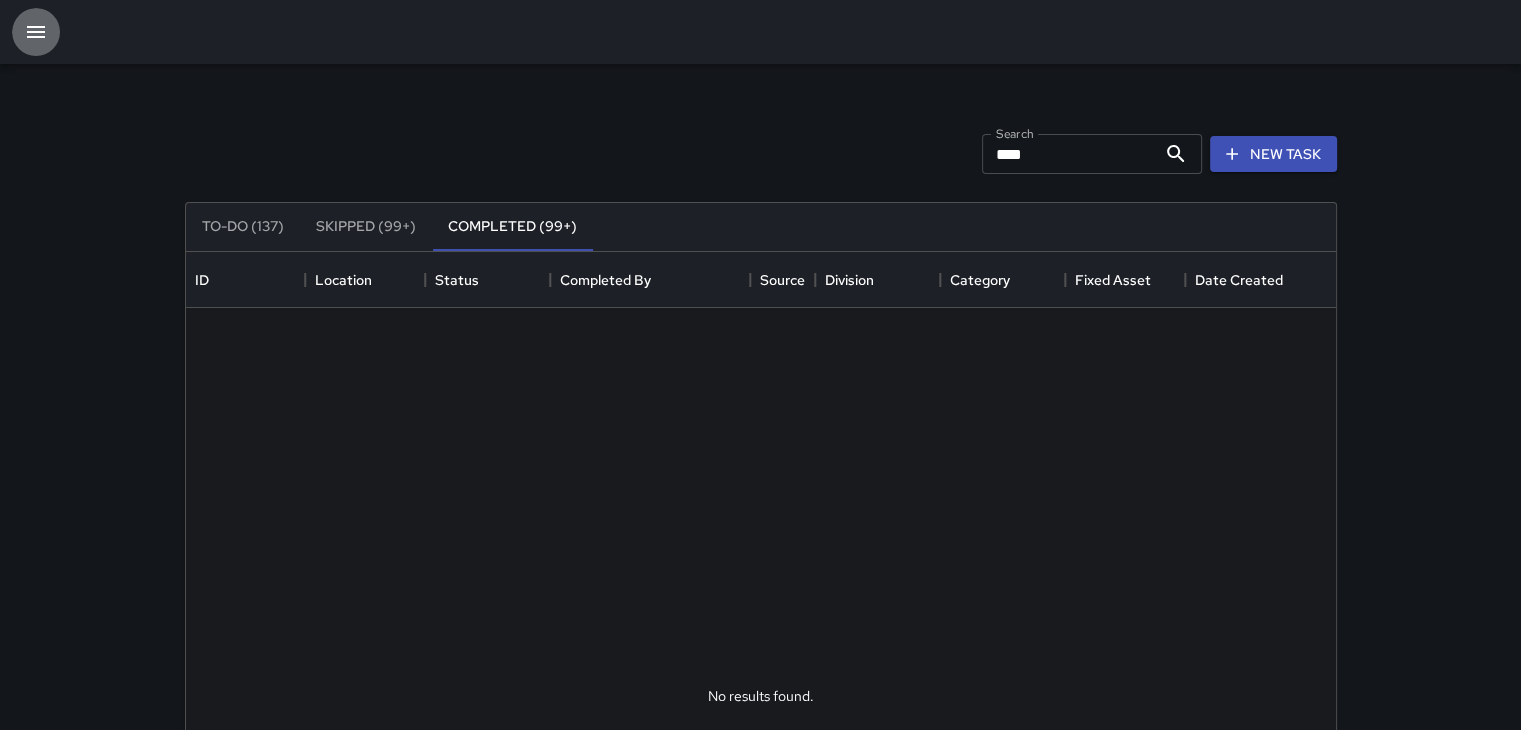 click 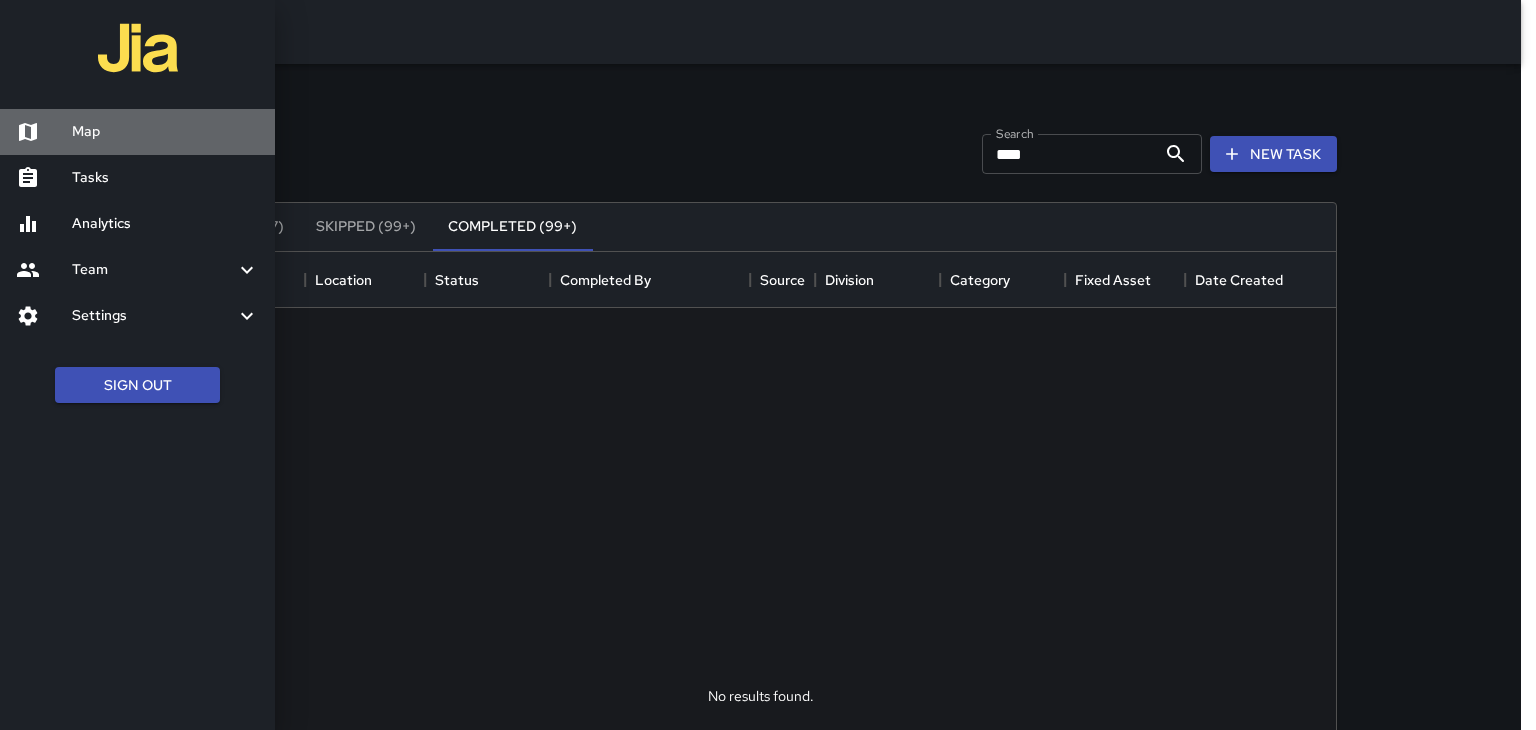 click on "Map" at bounding box center (165, 132) 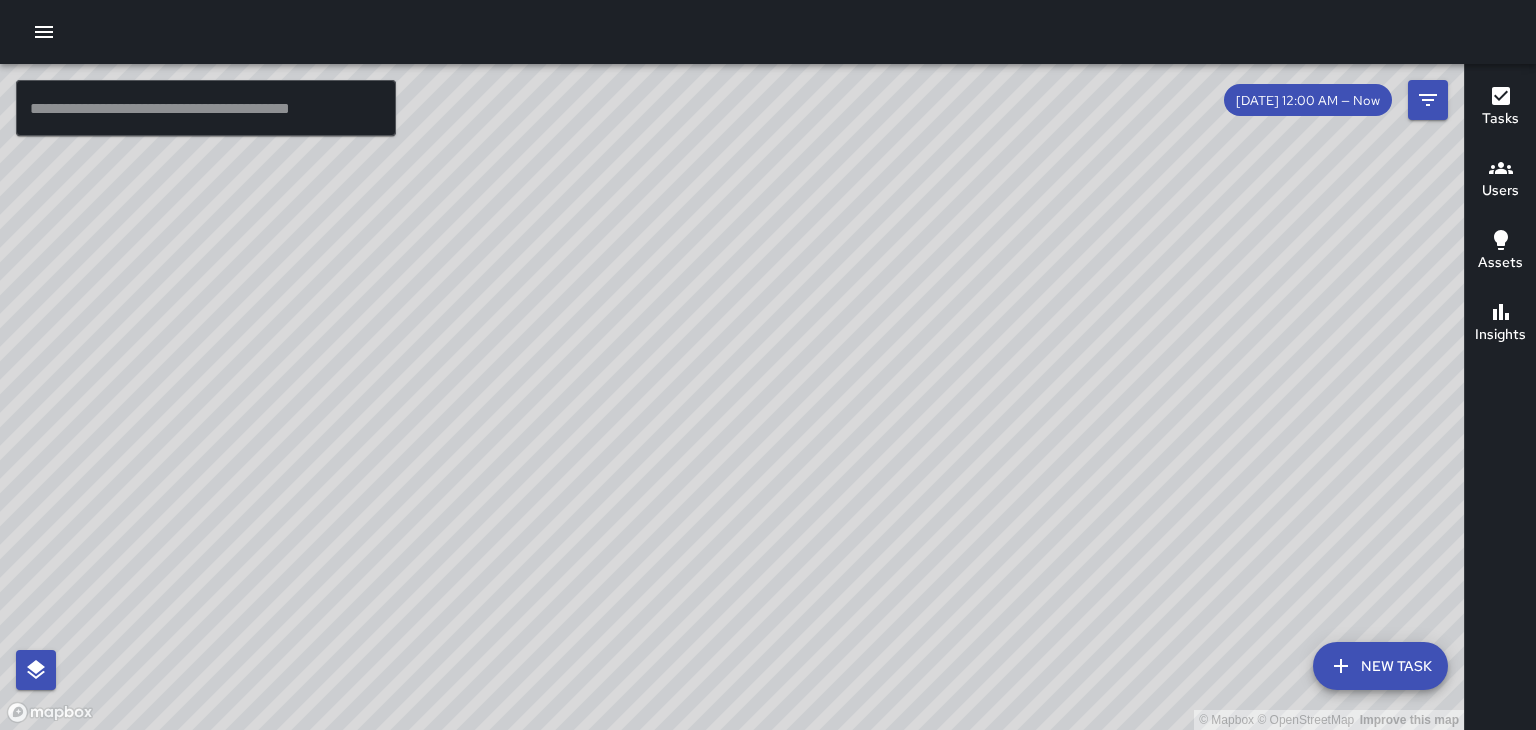 drag, startPoint x: 785, startPoint y: 477, endPoint x: 861, endPoint y: 356, distance: 142.88806 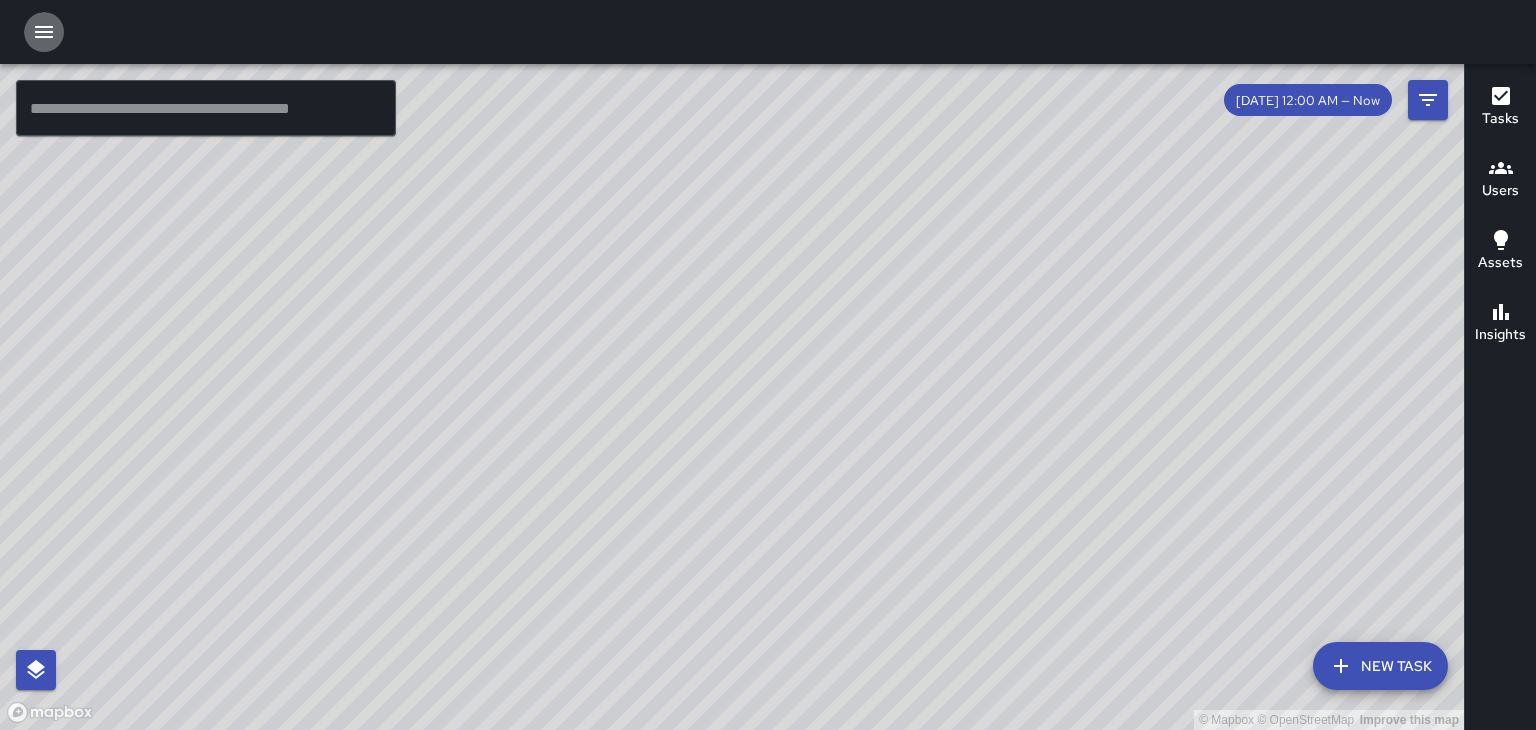 click 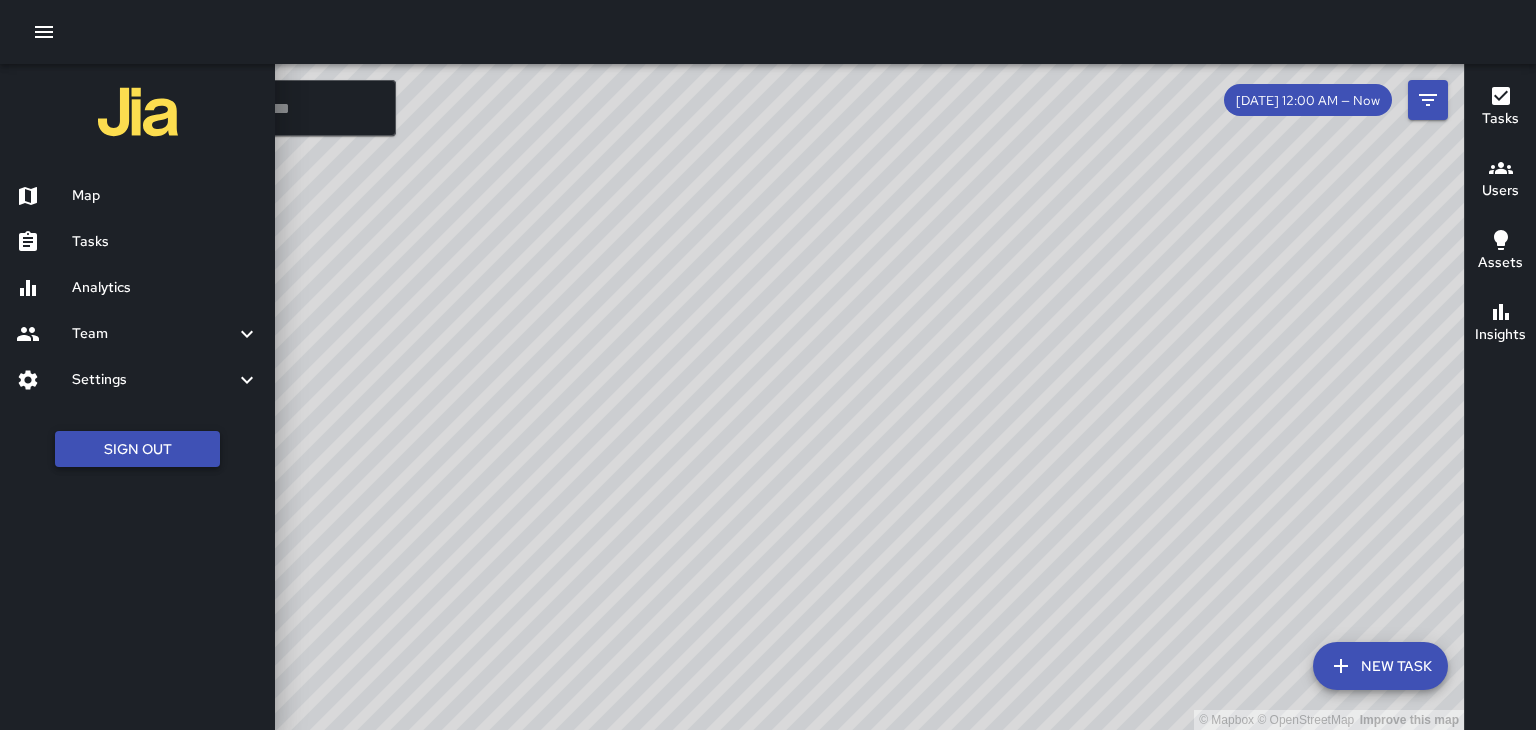 drag, startPoint x: 133, startPoint y: 469, endPoint x: 152, endPoint y: 448, distance: 28.319605 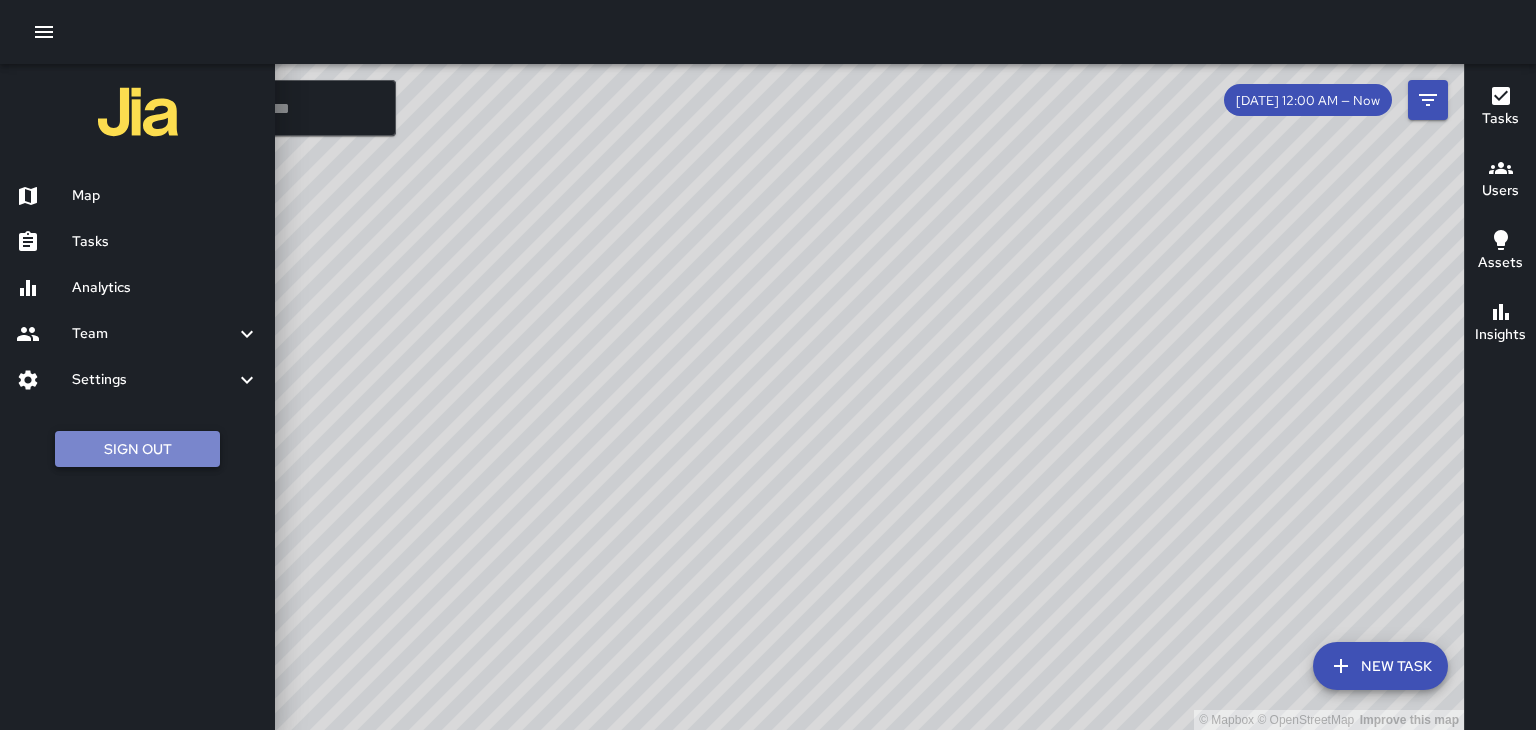 click on "Sign Out" at bounding box center [137, 449] 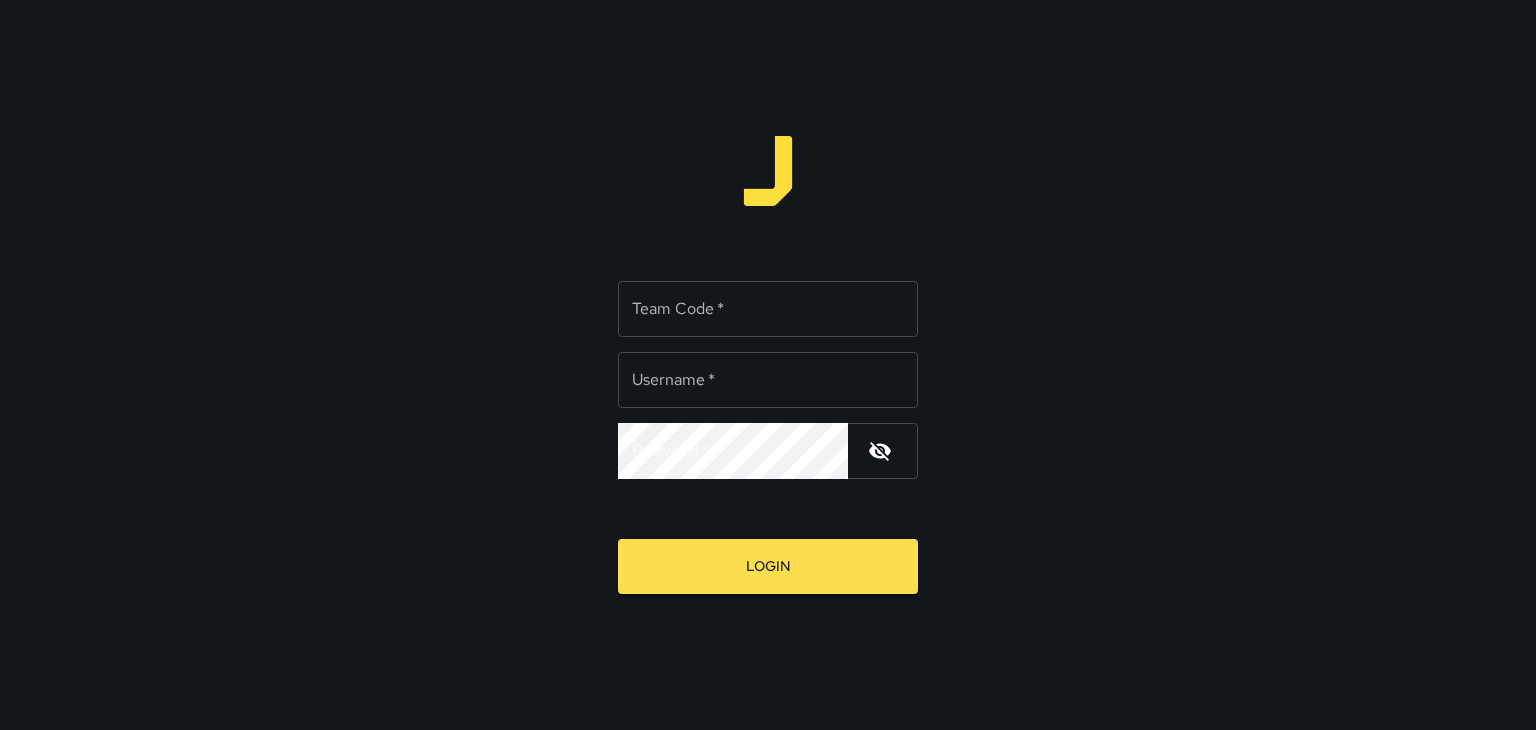 type on "******" 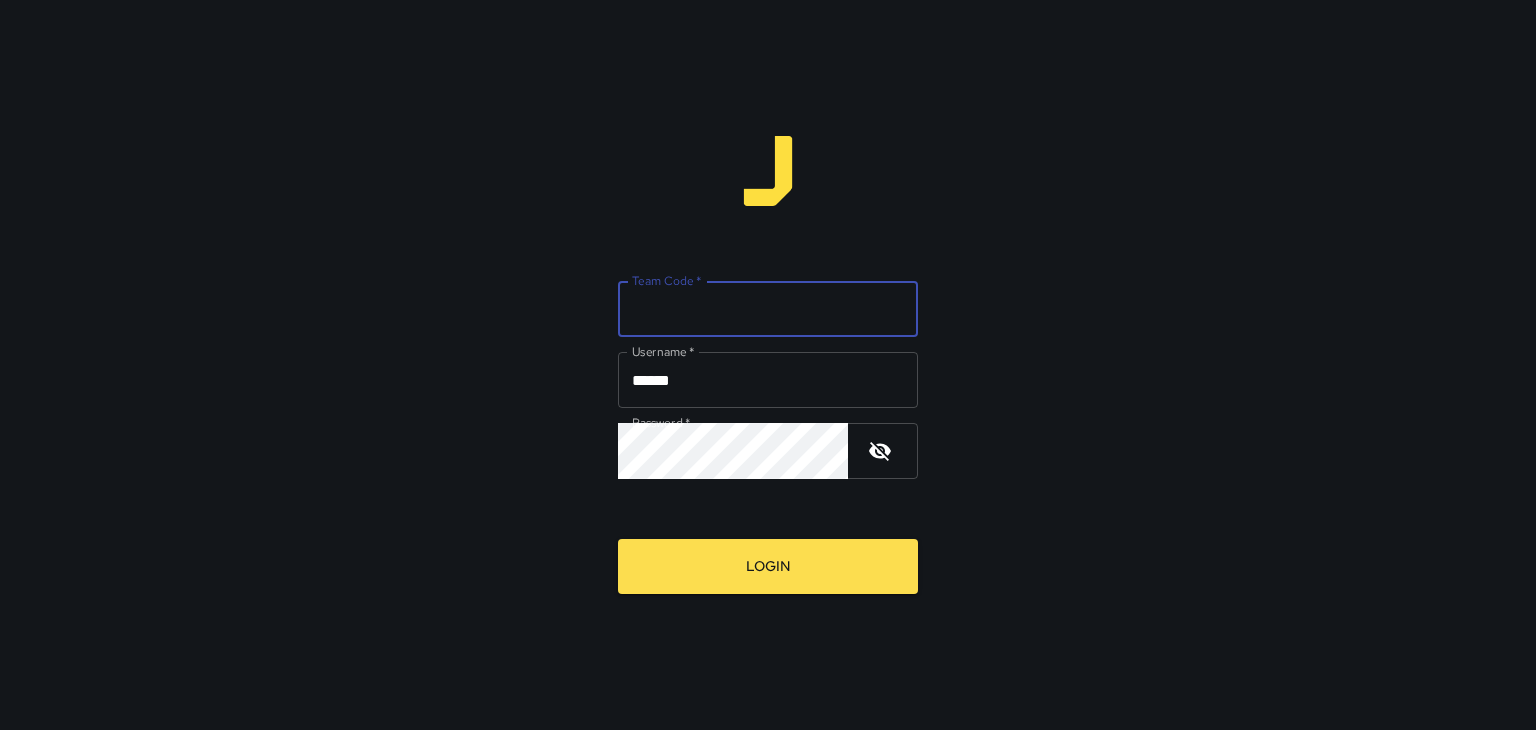click on "Team Code   *" at bounding box center (768, 309) 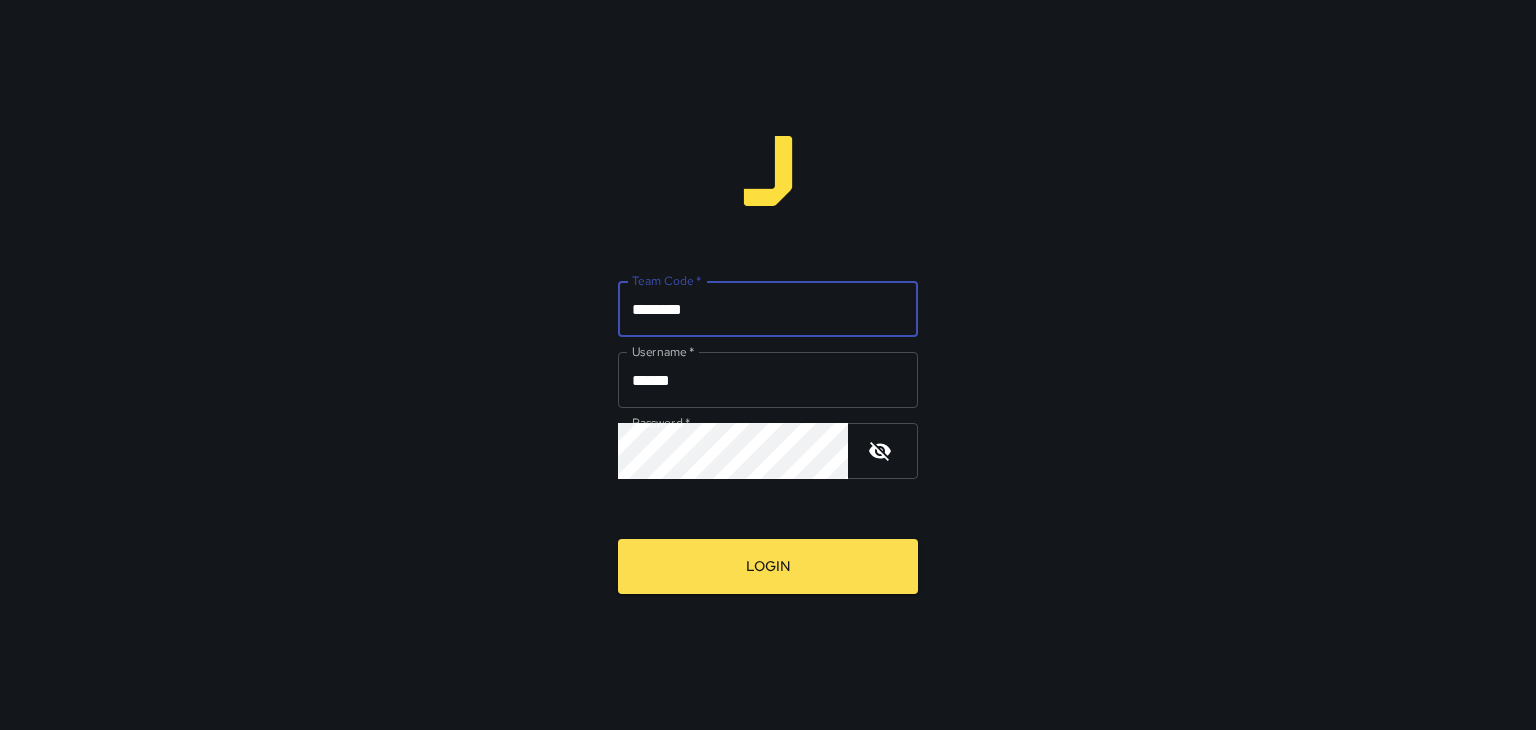 click on "********" at bounding box center [768, 309] 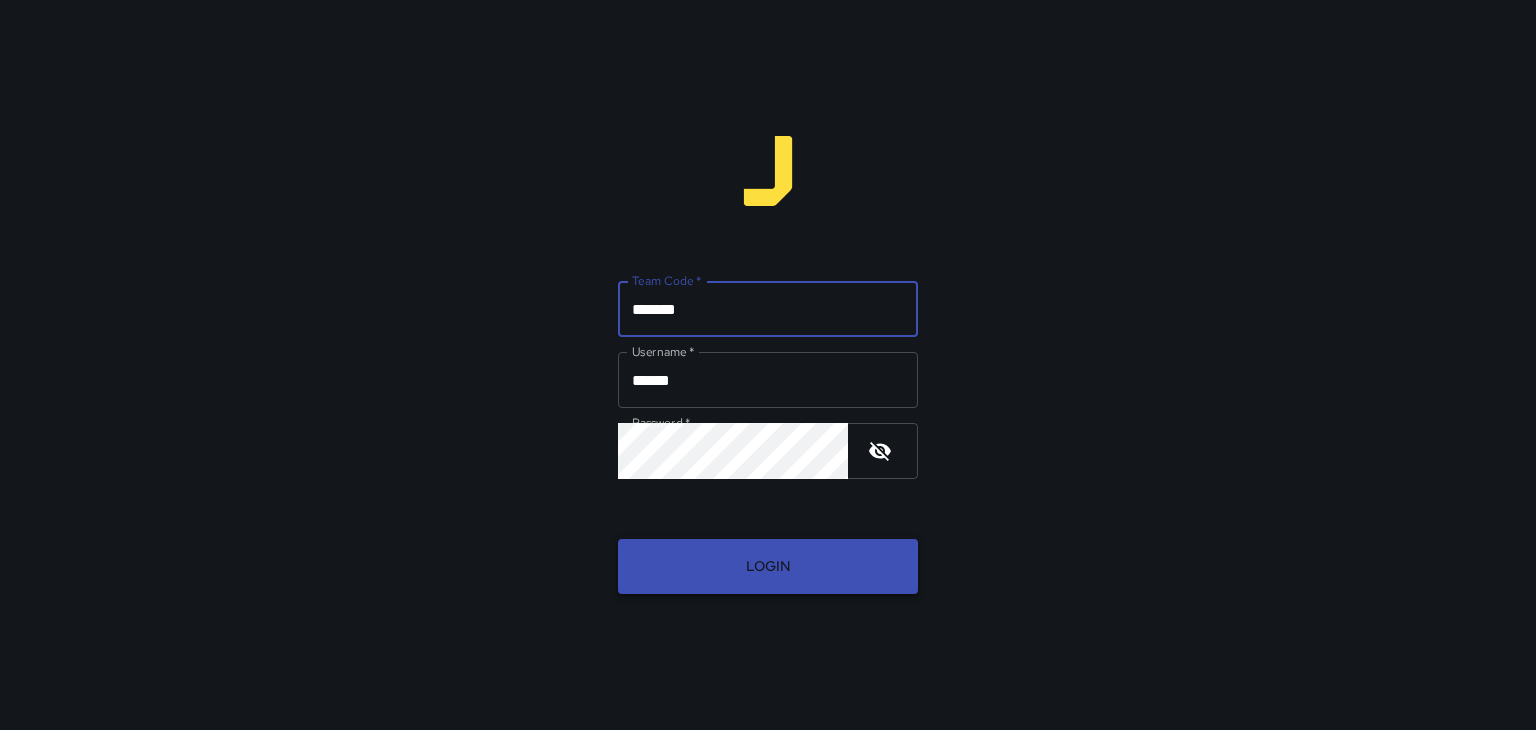 type on "*******" 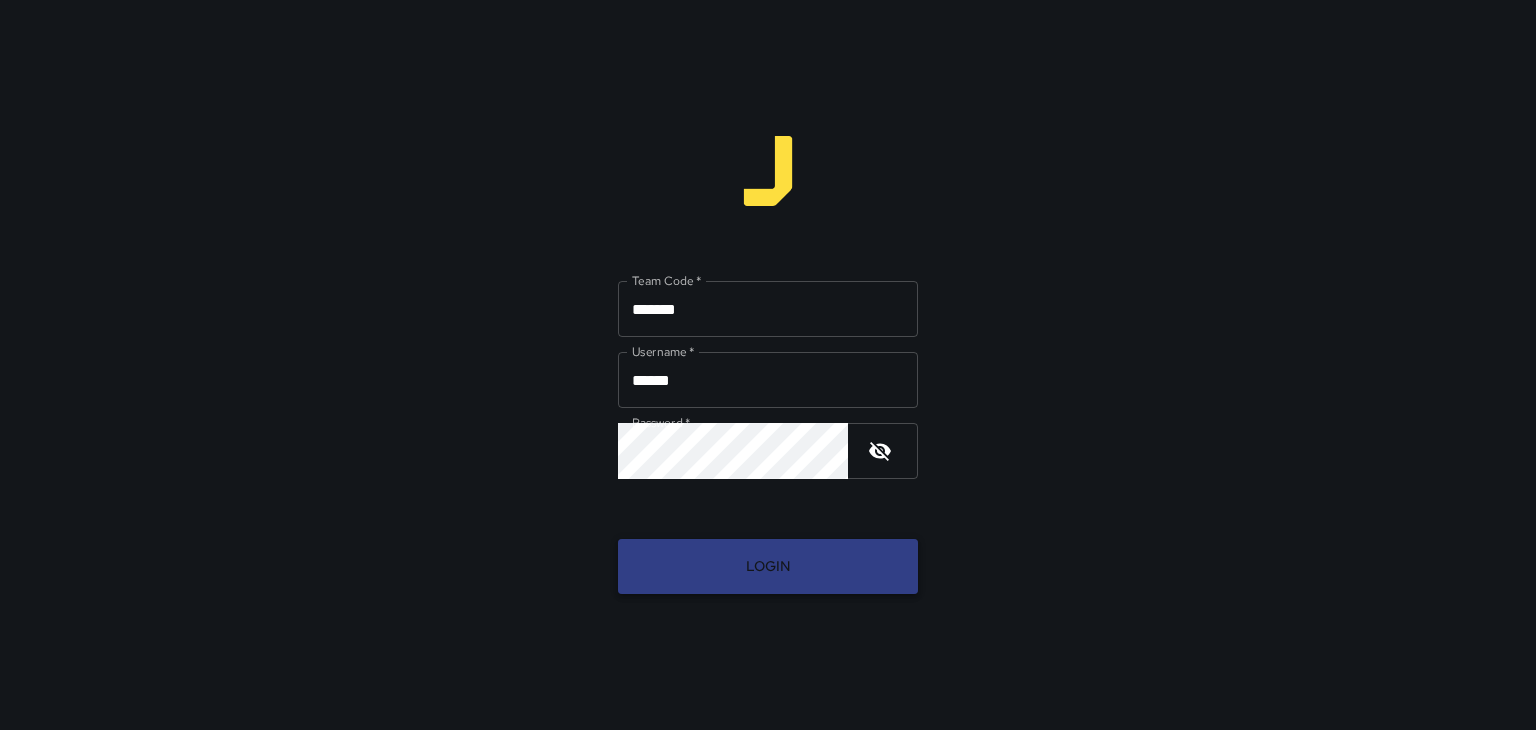 click on "Login" at bounding box center [768, 566] 